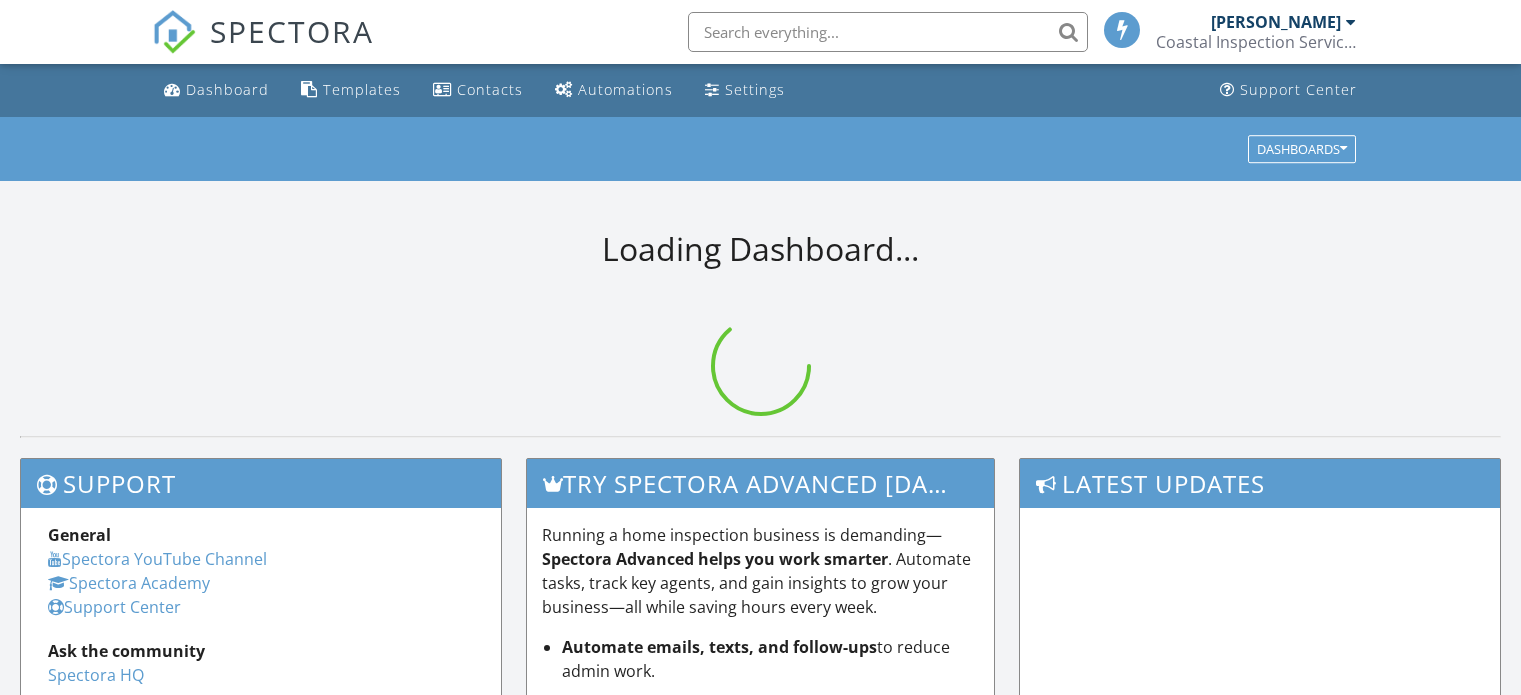 scroll, scrollTop: 0, scrollLeft: 0, axis: both 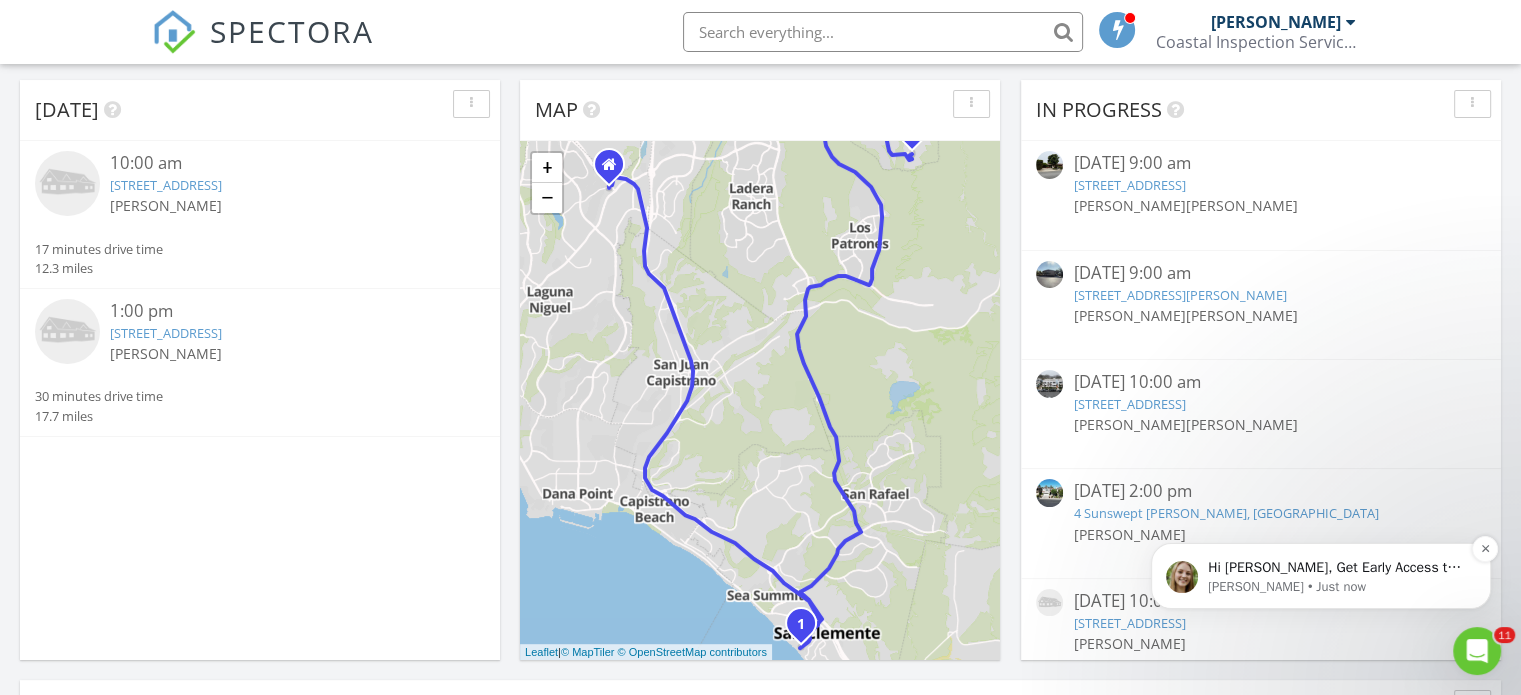click on "Hi Bryan, Get Early Access to New Report Writing Features &amp; Updates Want to be the first to try Spectora’s latest updates? Join our early access group and be the first to use new features before they’re released. Features and updates coming soon that you will get early access to include: Update: The upgraded Rapid Fire Camera, New: Photo preview before adding images to a report, New: The .5 camera lens" at bounding box center (1337, 568) 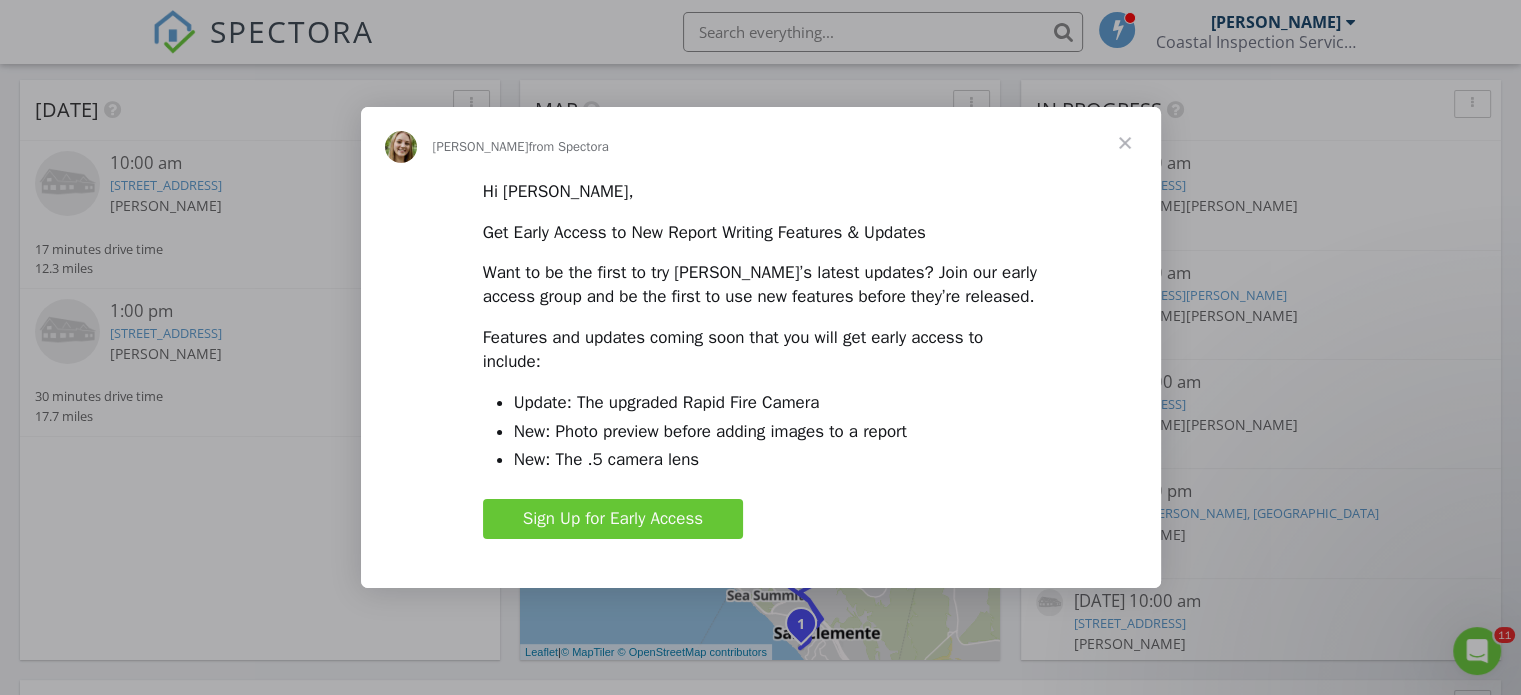 scroll, scrollTop: 0, scrollLeft: 0, axis: both 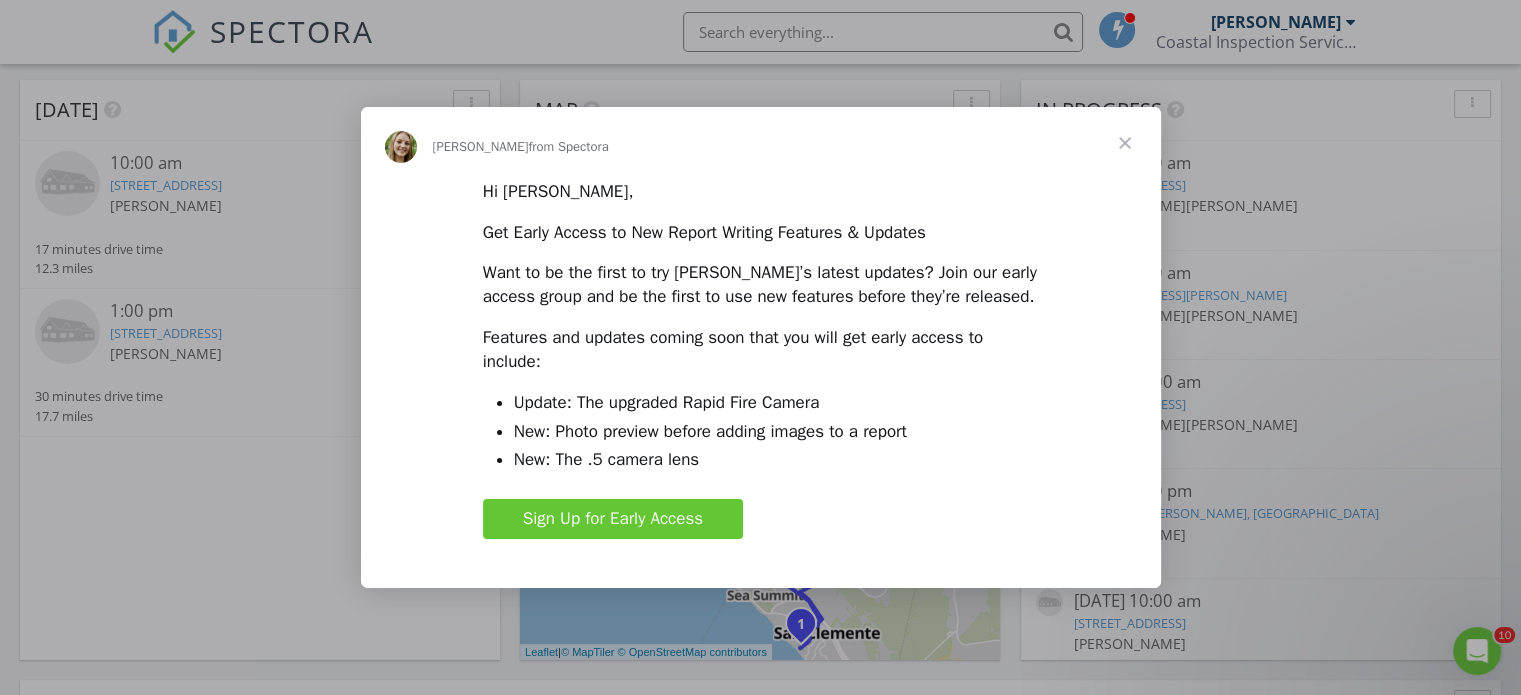 click at bounding box center [1125, 143] 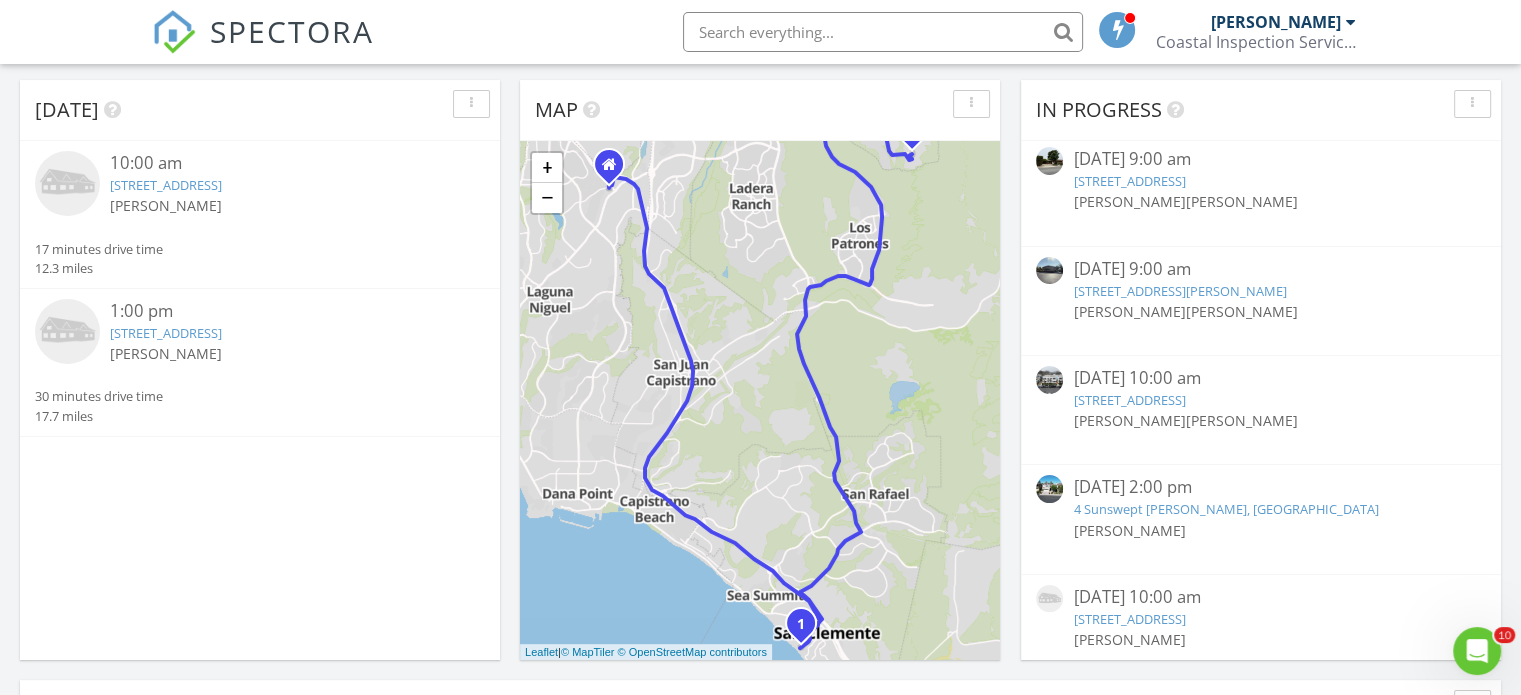 scroll, scrollTop: 0, scrollLeft: 0, axis: both 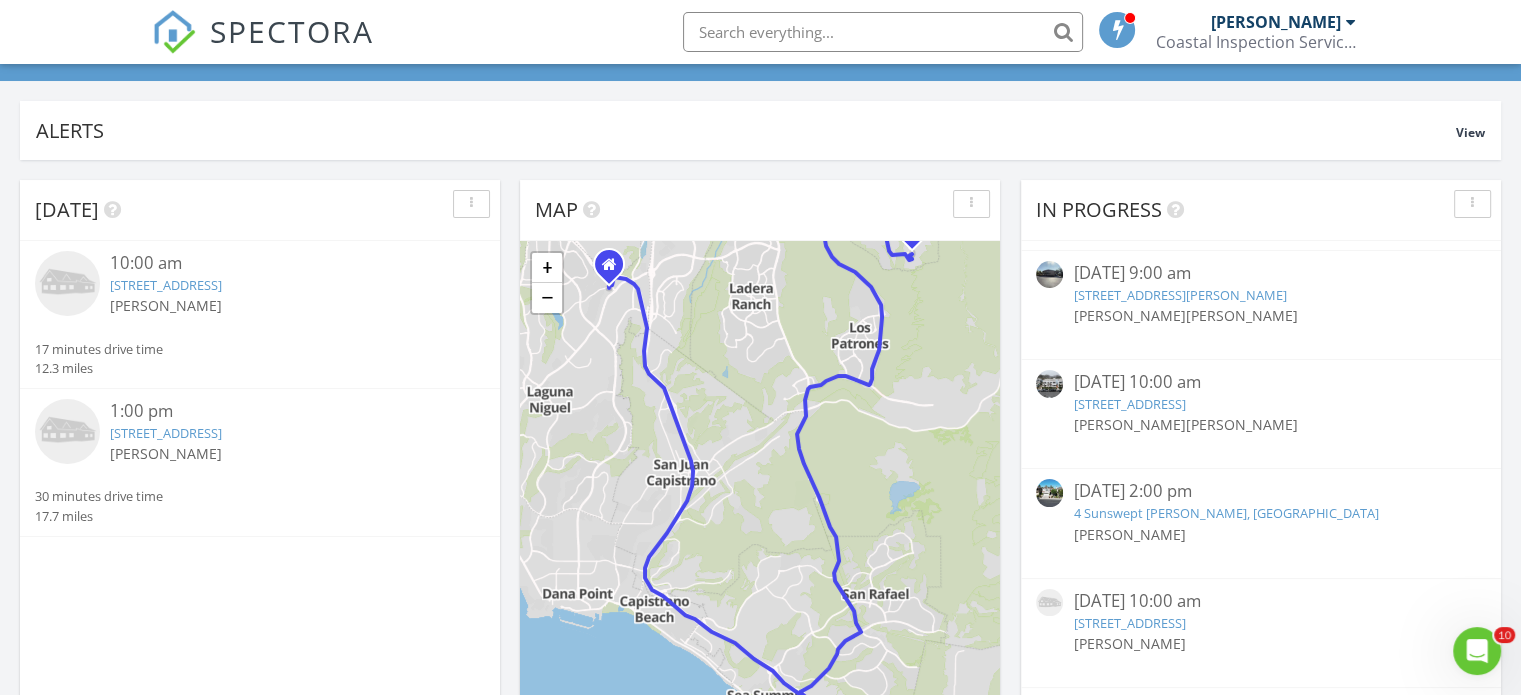 click on "2711 S El Camino Real Unit 7, San Clemente, CA 92672" at bounding box center (1129, 404) 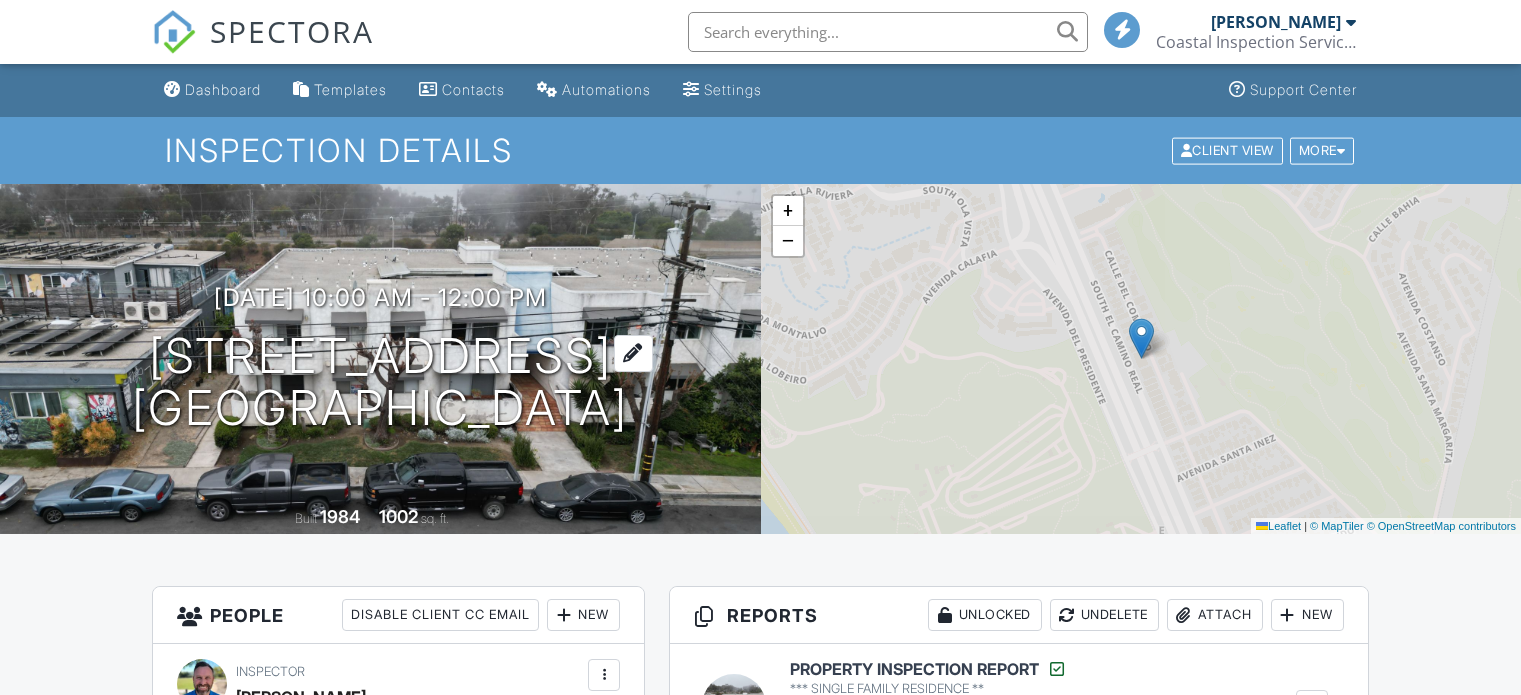 scroll, scrollTop: 0, scrollLeft: 0, axis: both 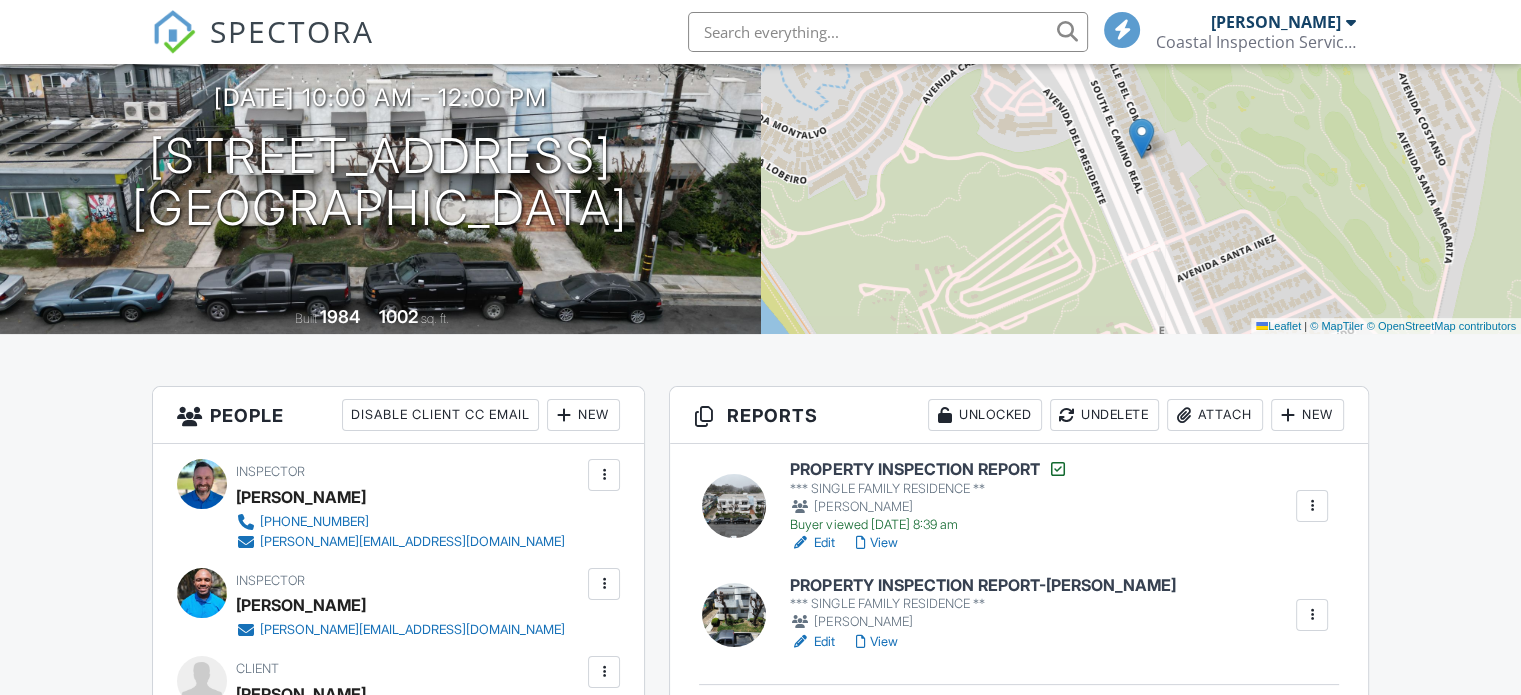 click on "PROPERTY INSPECTION REPORT-[PERSON_NAME]" at bounding box center [982, 586] 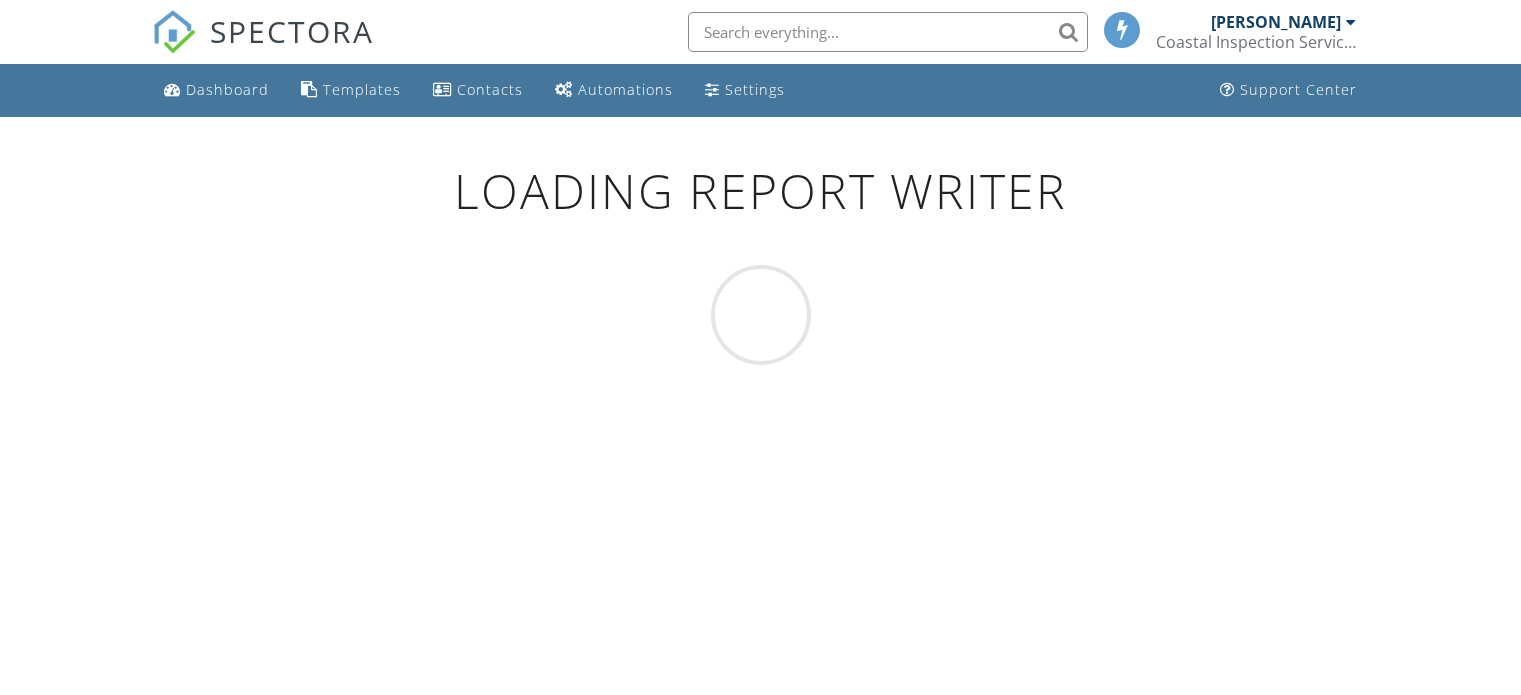 scroll, scrollTop: 0, scrollLeft: 0, axis: both 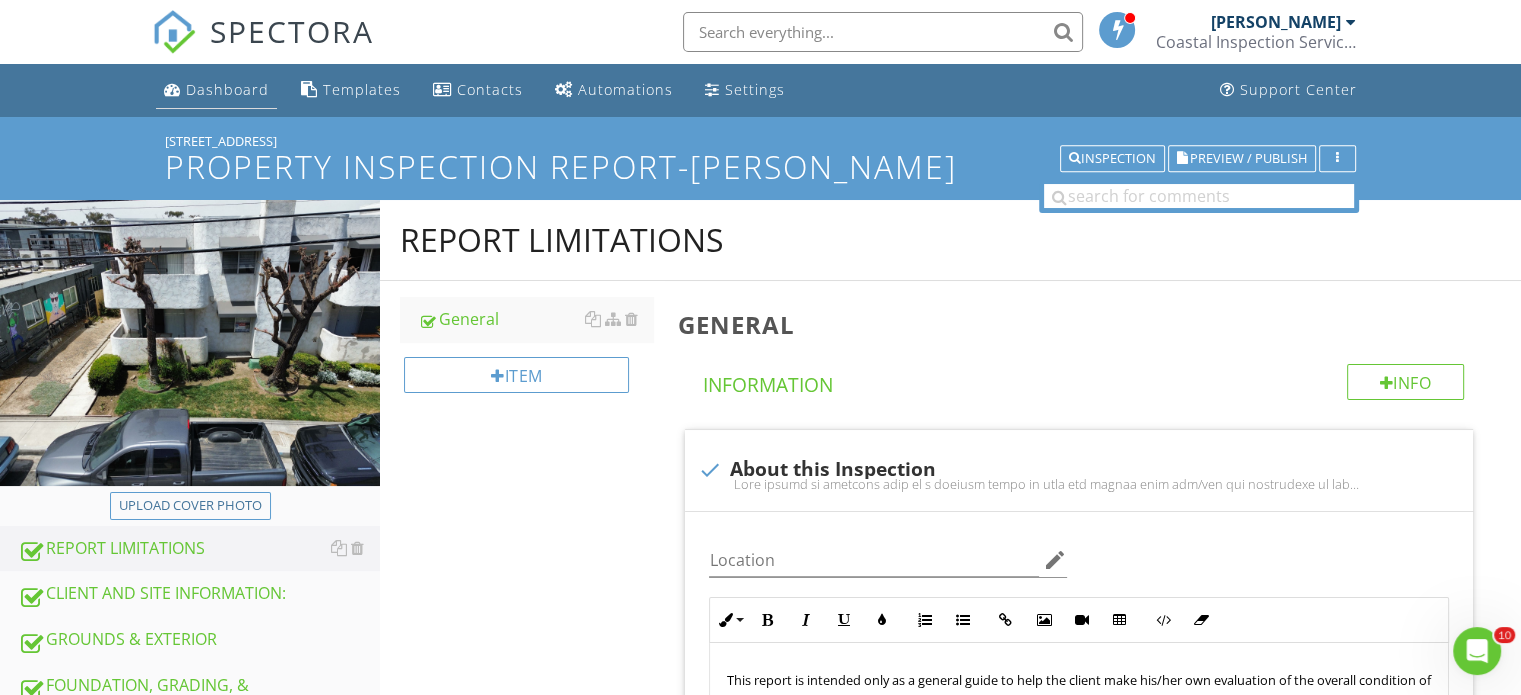 click on "Dashboard" at bounding box center (227, 89) 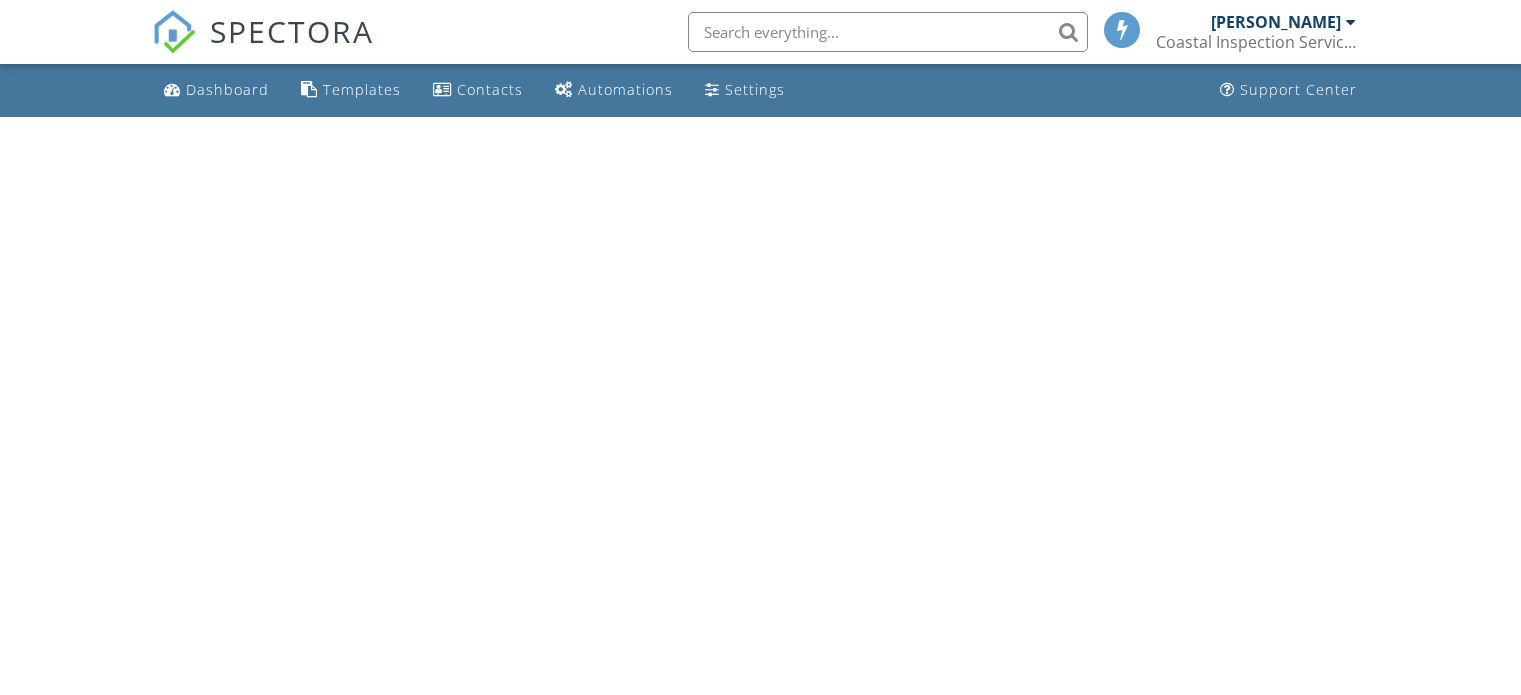 scroll, scrollTop: 0, scrollLeft: 0, axis: both 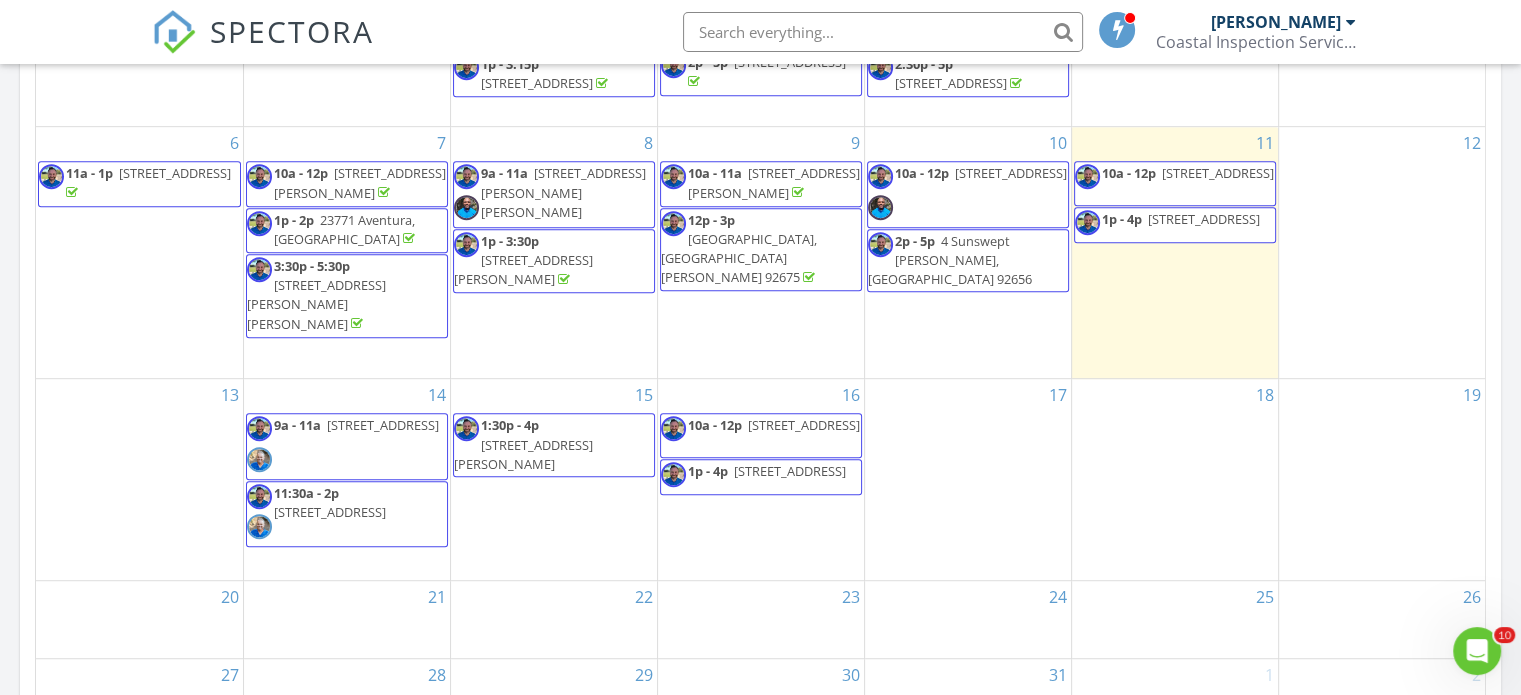 click on "4 Sunswept Mesa, Aliso Viejo 92656" at bounding box center (950, 260) 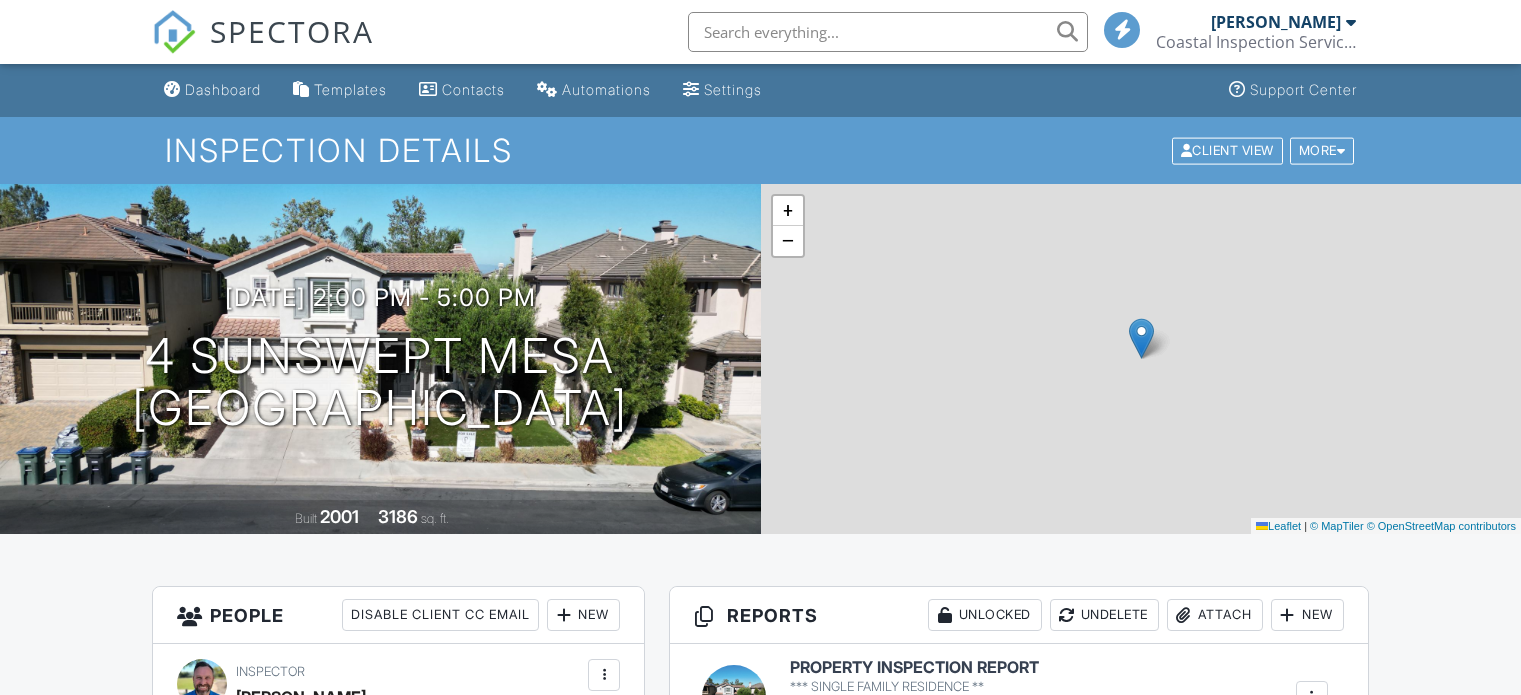 scroll, scrollTop: 0, scrollLeft: 0, axis: both 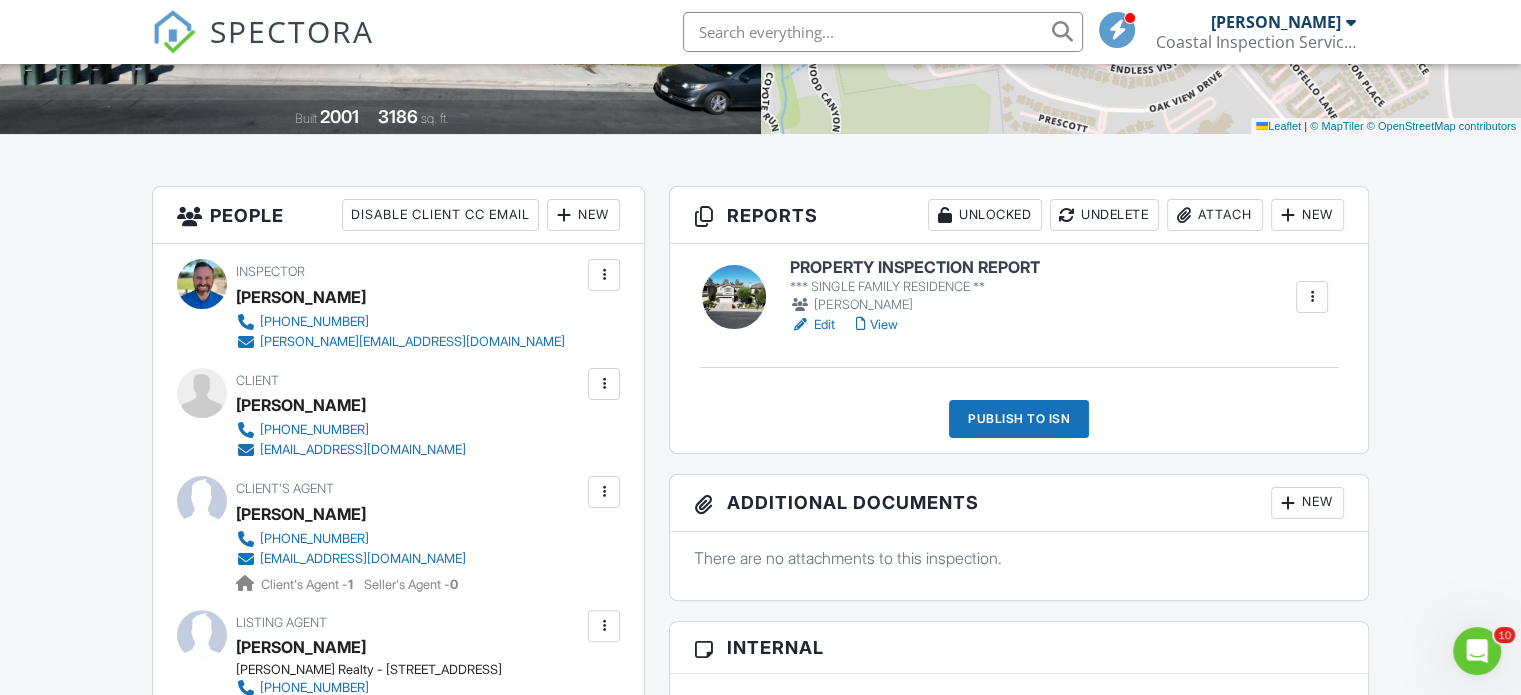 click on "PROPERTY INSPECTION REPORT" at bounding box center [914, 268] 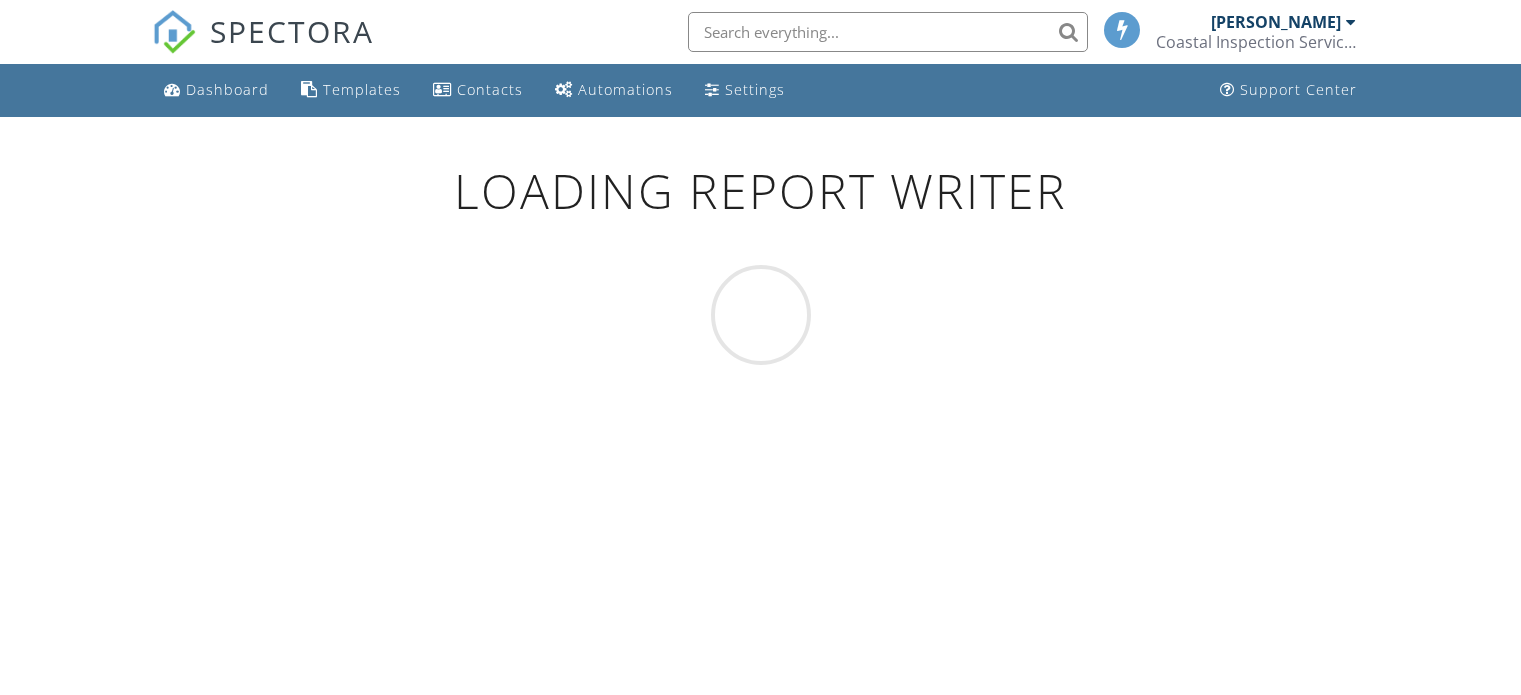 scroll, scrollTop: 0, scrollLeft: 0, axis: both 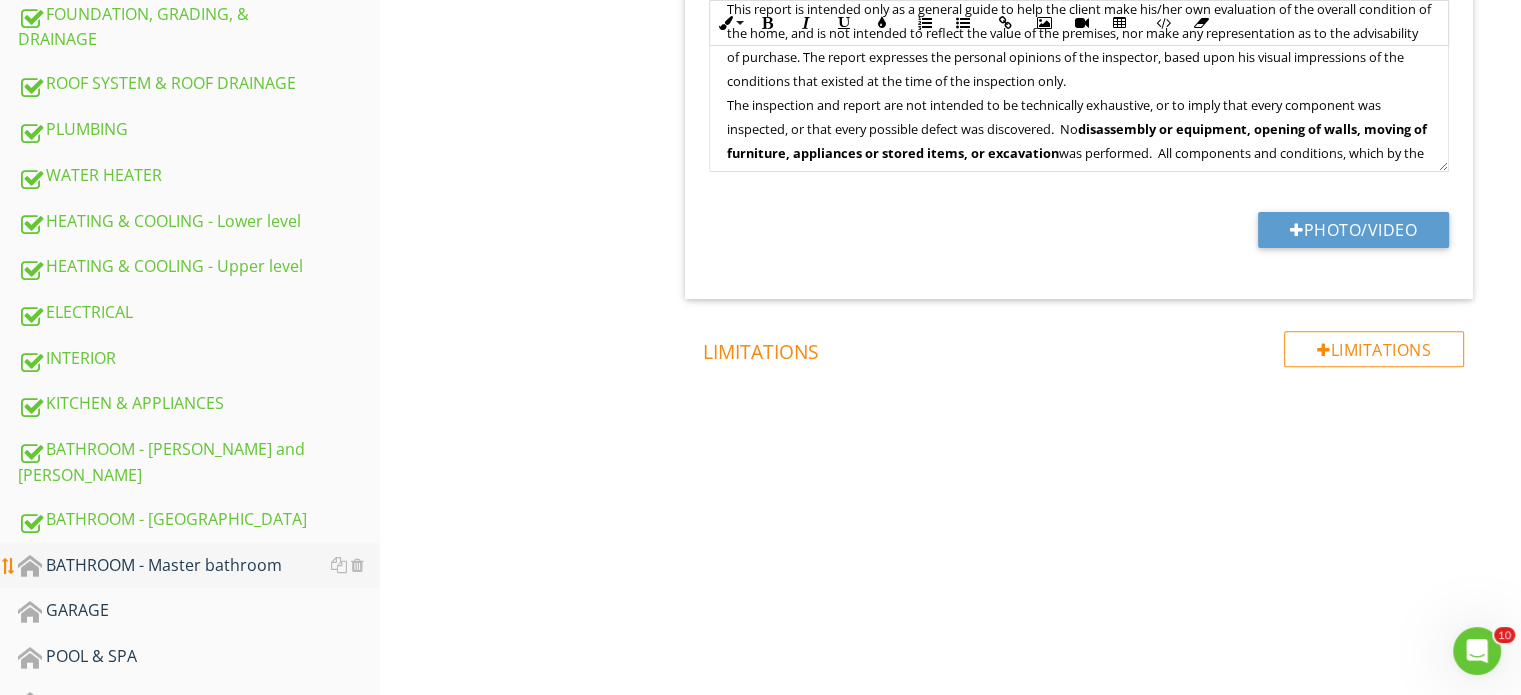 click on "BATHROOM - Master bathroom" at bounding box center [199, 566] 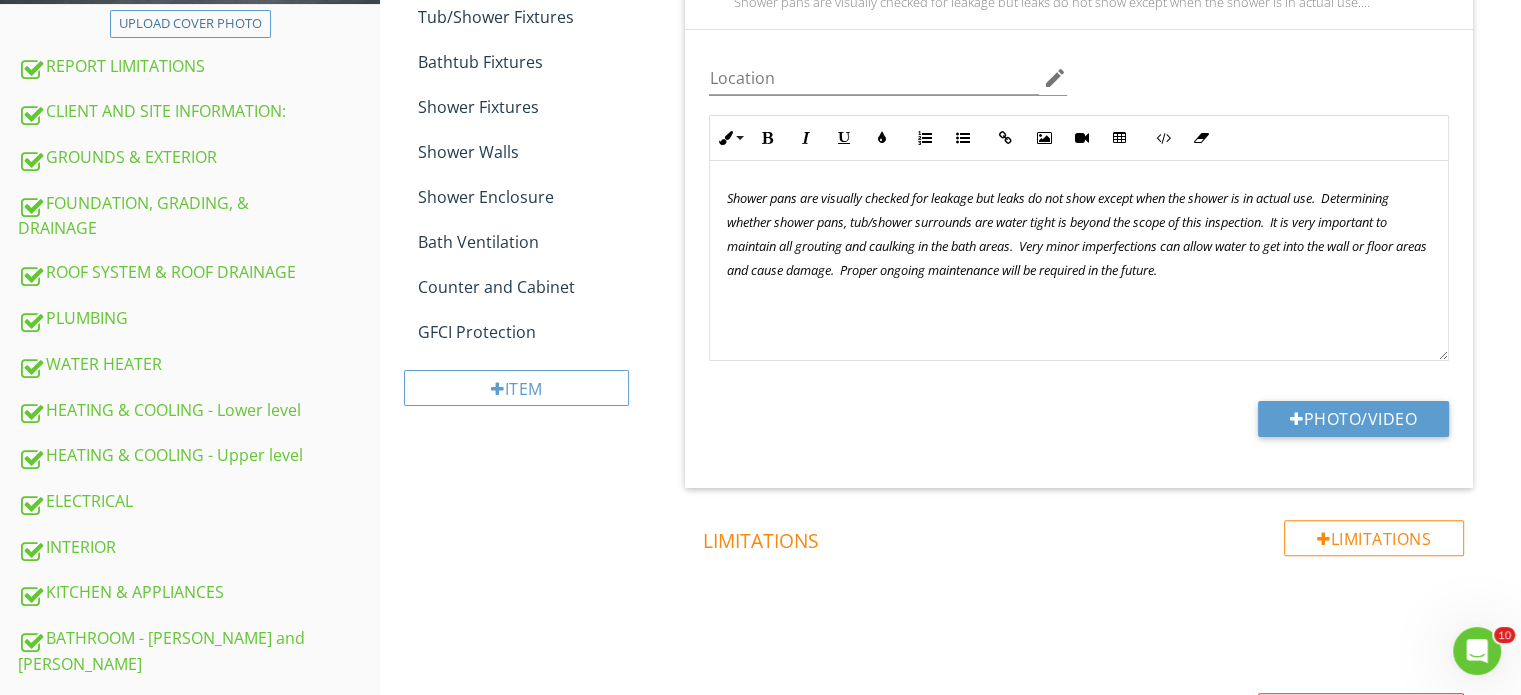 scroll, scrollTop: 571, scrollLeft: 0, axis: vertical 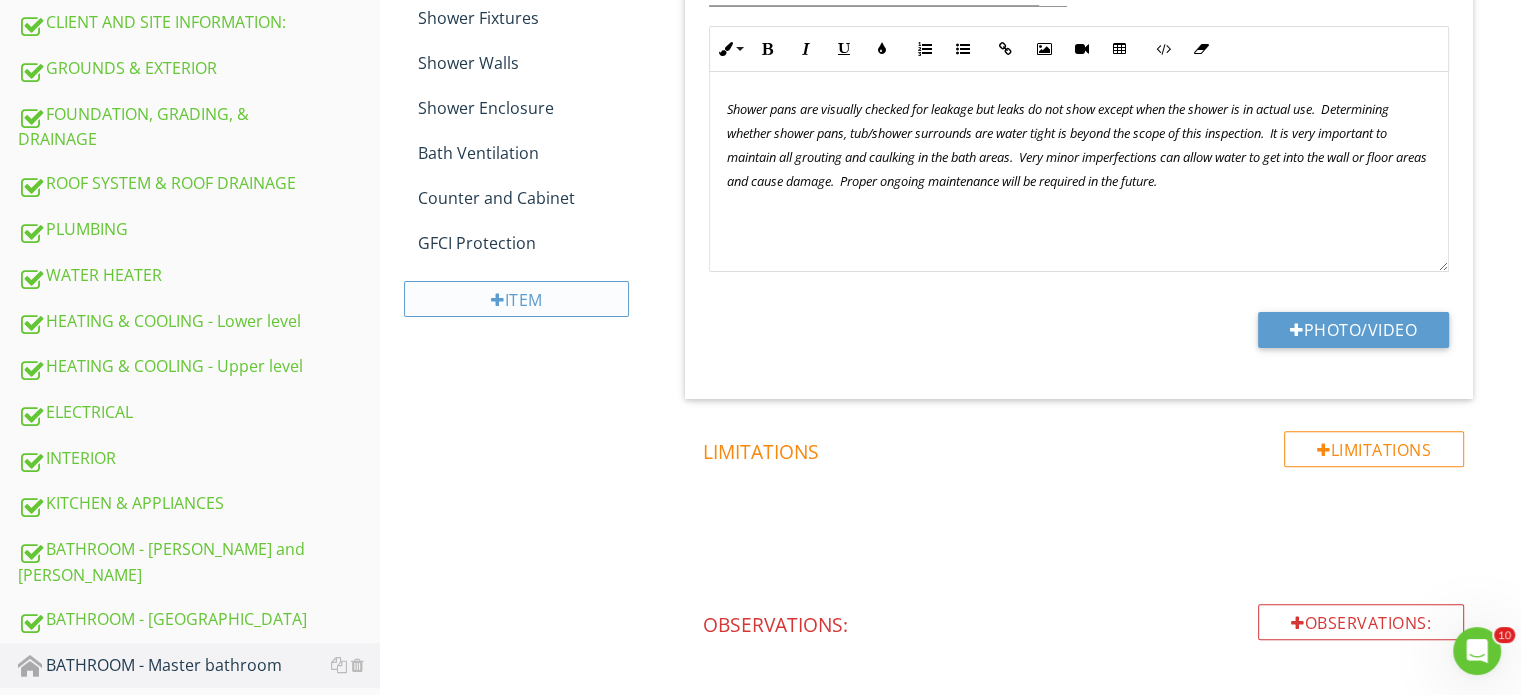 click on "Item" at bounding box center [516, 299] 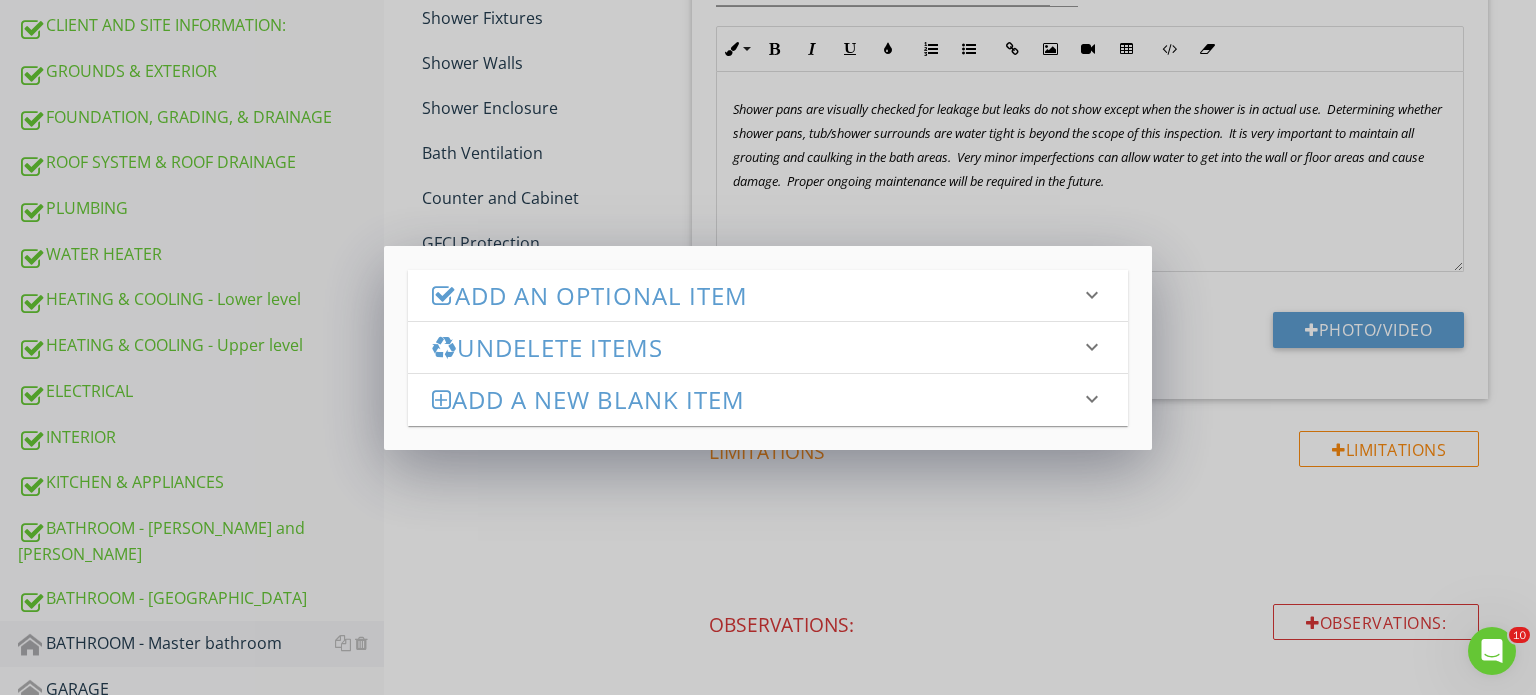 click on "Add an Optional Item" at bounding box center [756, 295] 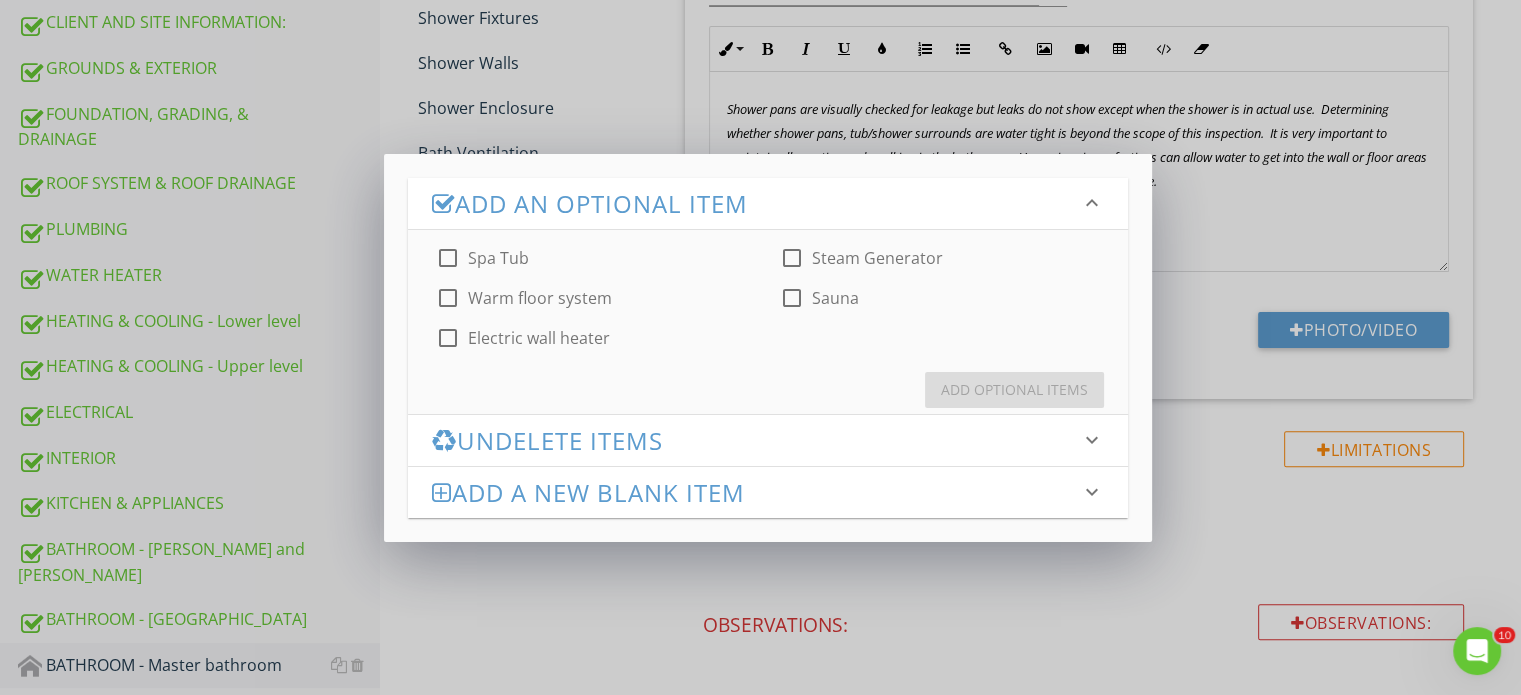 click on "Add an Optional Item
keyboard_arrow_down     check_box_outline_blank Spa Tub check_box_outline_blank Steam Generator check_box_outline_blank Warm floor system check_box_outline_blank Sauna check_box_outline_blank Electric wall heater
Add Optional Items
Undelete Items
keyboard_arrow_down       Fetching deleted items...
Add a new Blank Item
keyboard_arrow_down     Name     check_box_outline_blank Save to template for use in future reports
Add New Item" at bounding box center (760, 347) 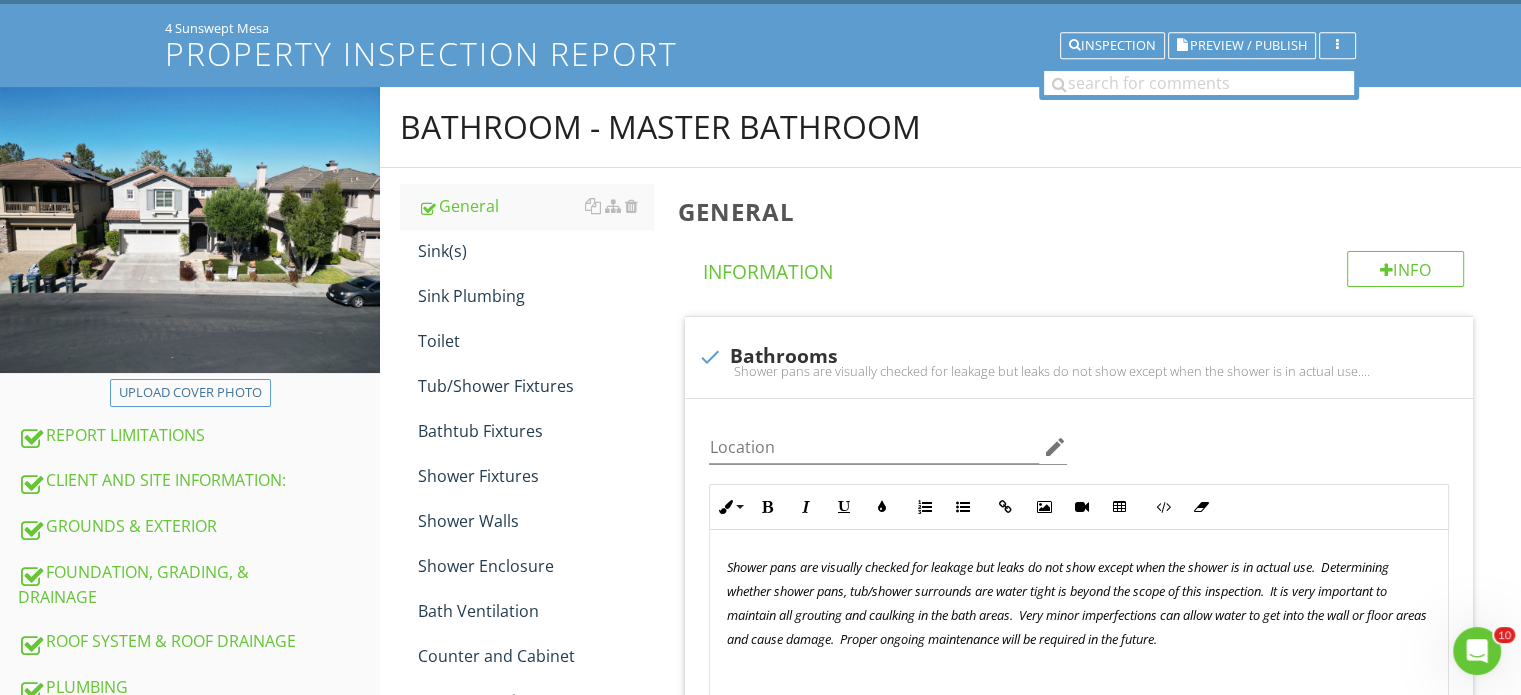 scroll, scrollTop: 471, scrollLeft: 0, axis: vertical 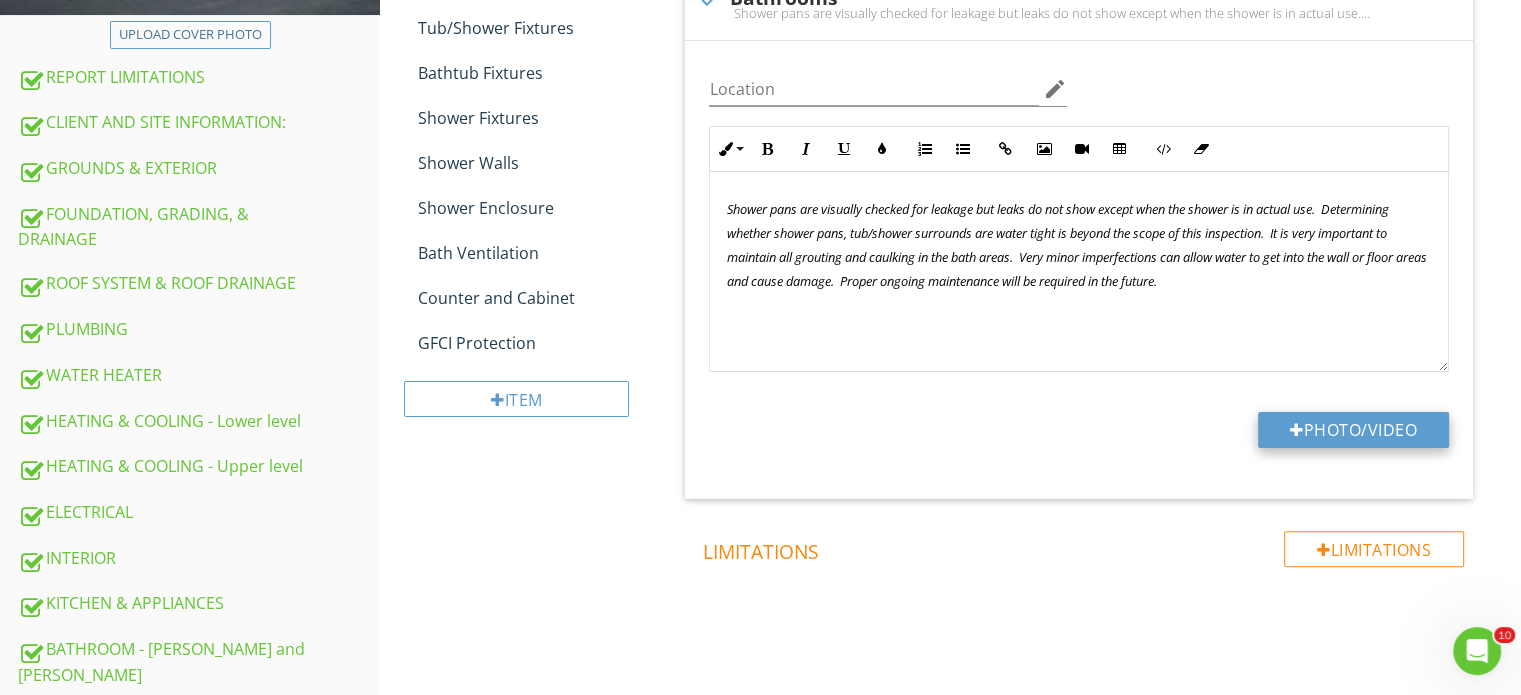 click on "Photo/Video" at bounding box center (1353, 430) 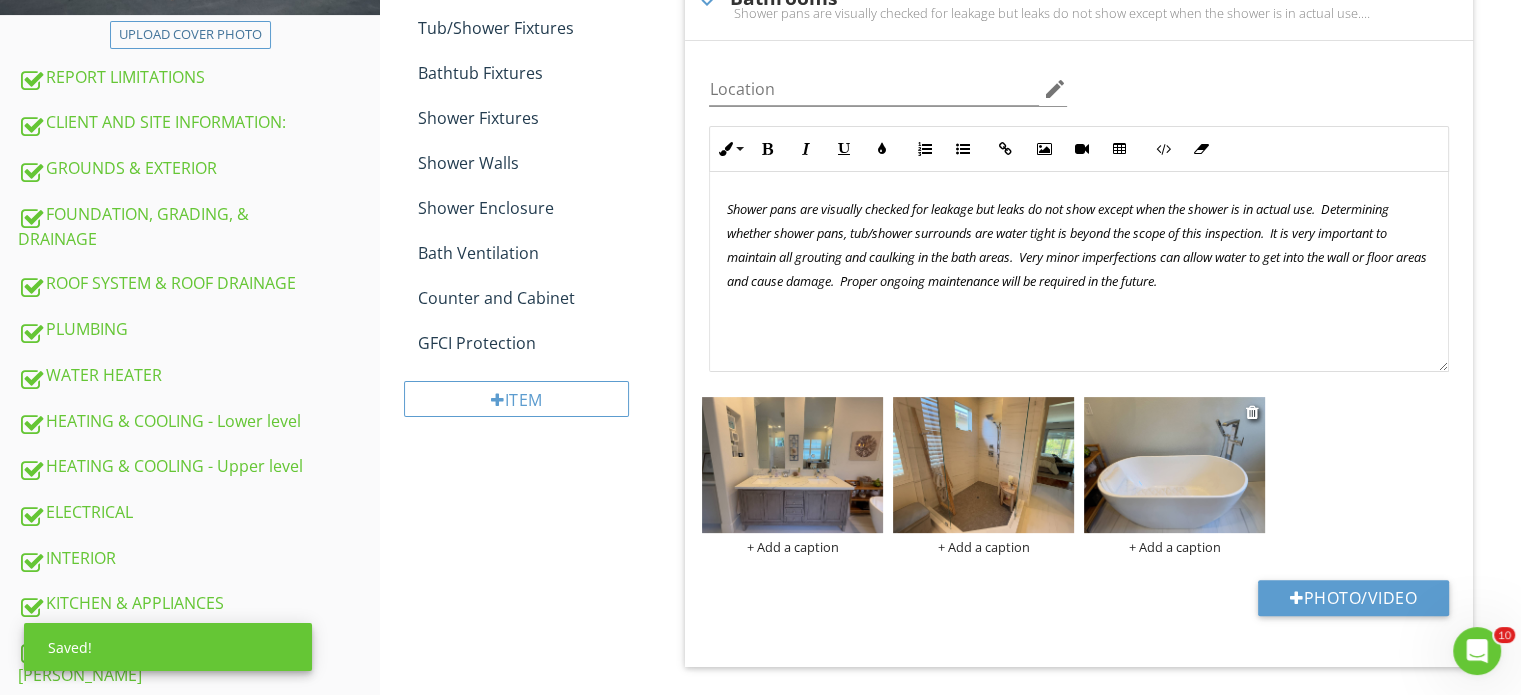 click at bounding box center [1174, 465] 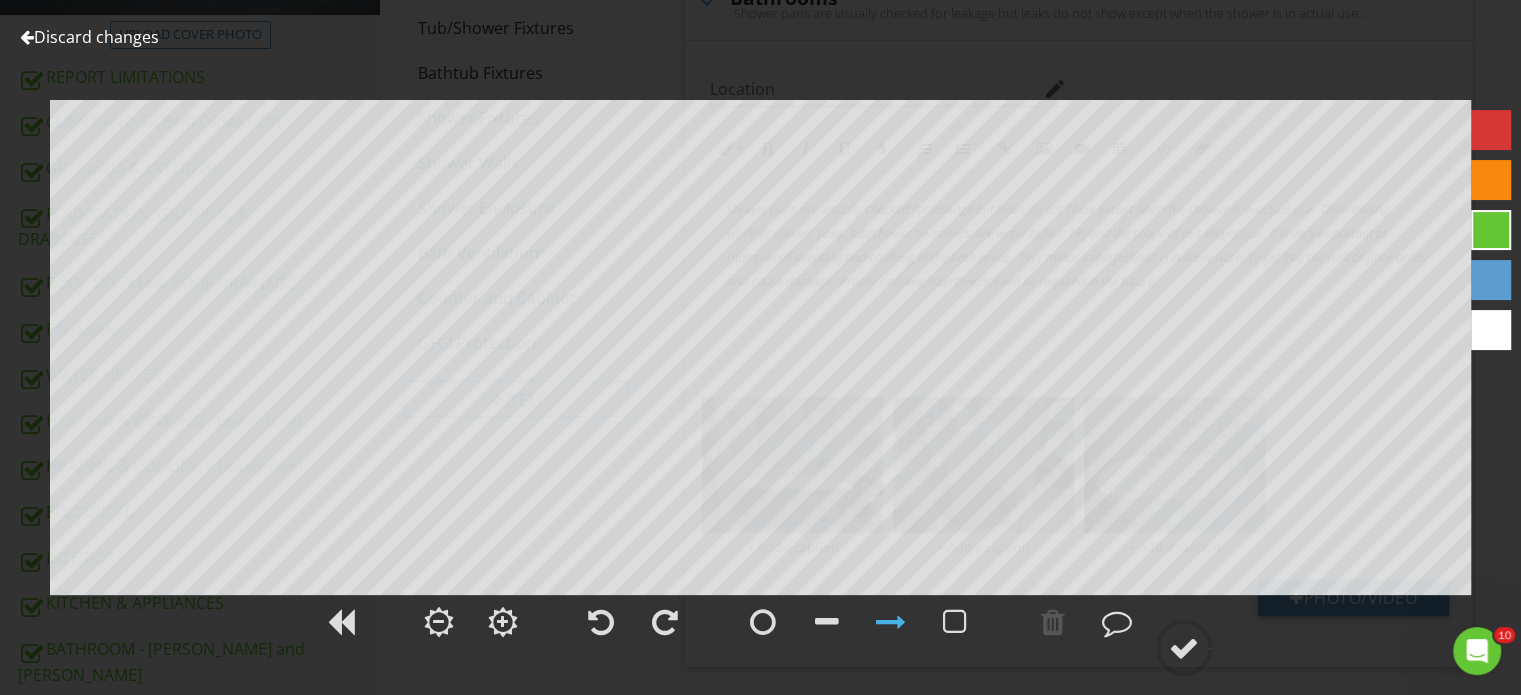 click on "Discard changes" at bounding box center (89, 37) 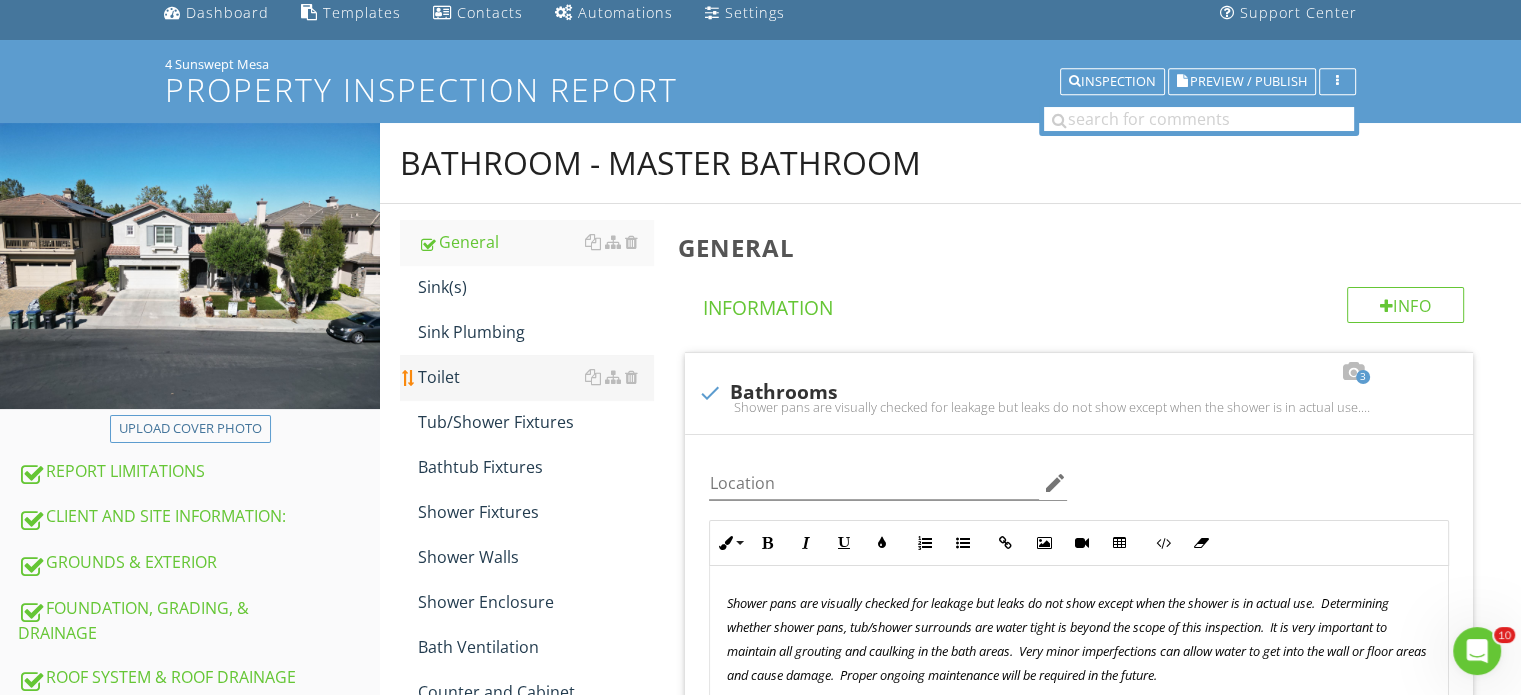 scroll, scrollTop: 71, scrollLeft: 0, axis: vertical 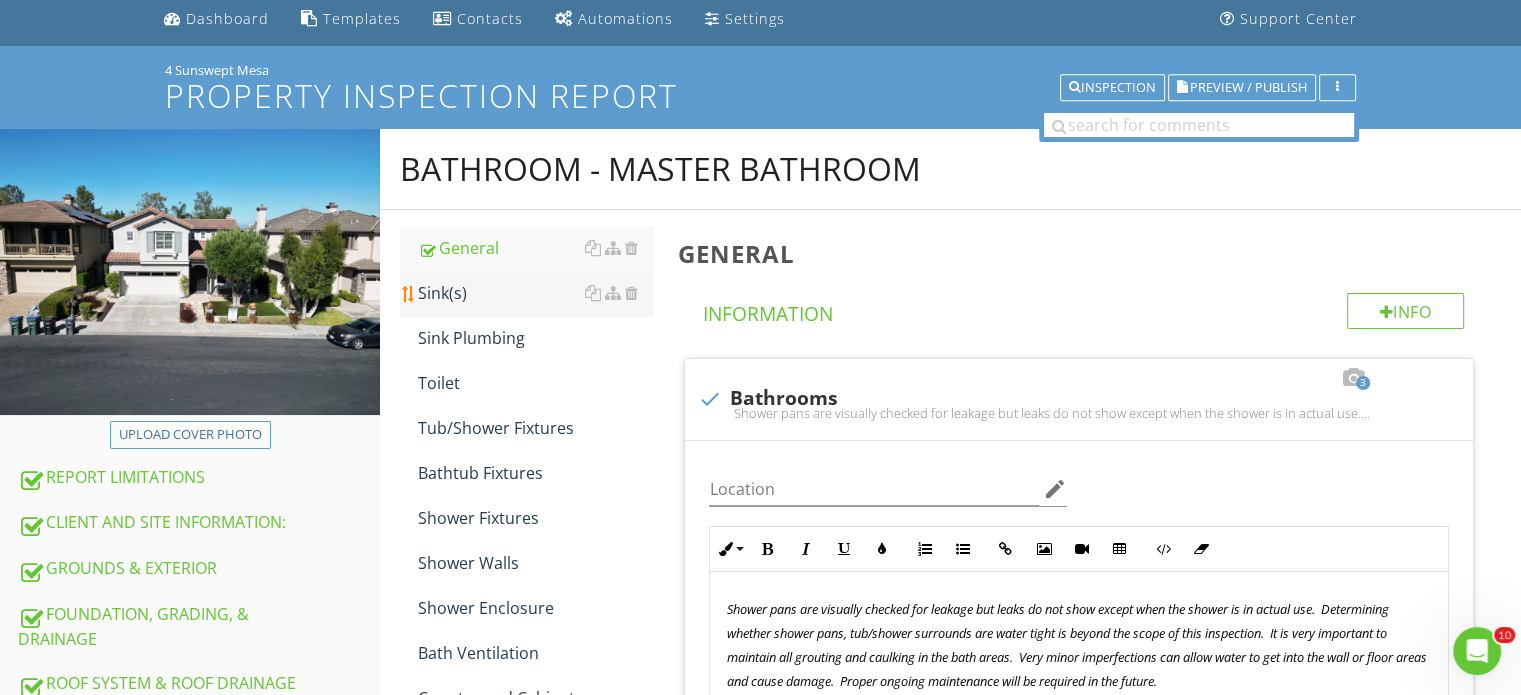 click on "Sink(s)" at bounding box center [535, 293] 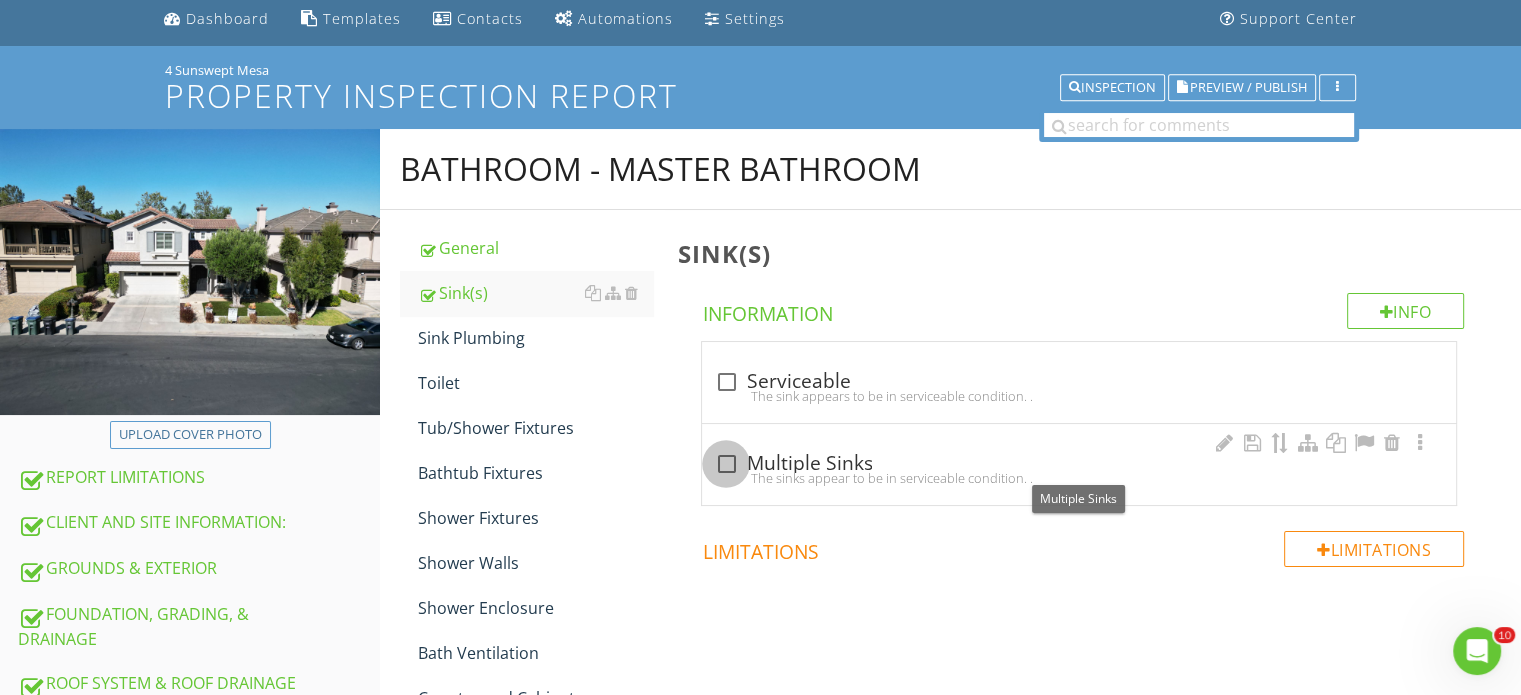 click at bounding box center (726, 464) 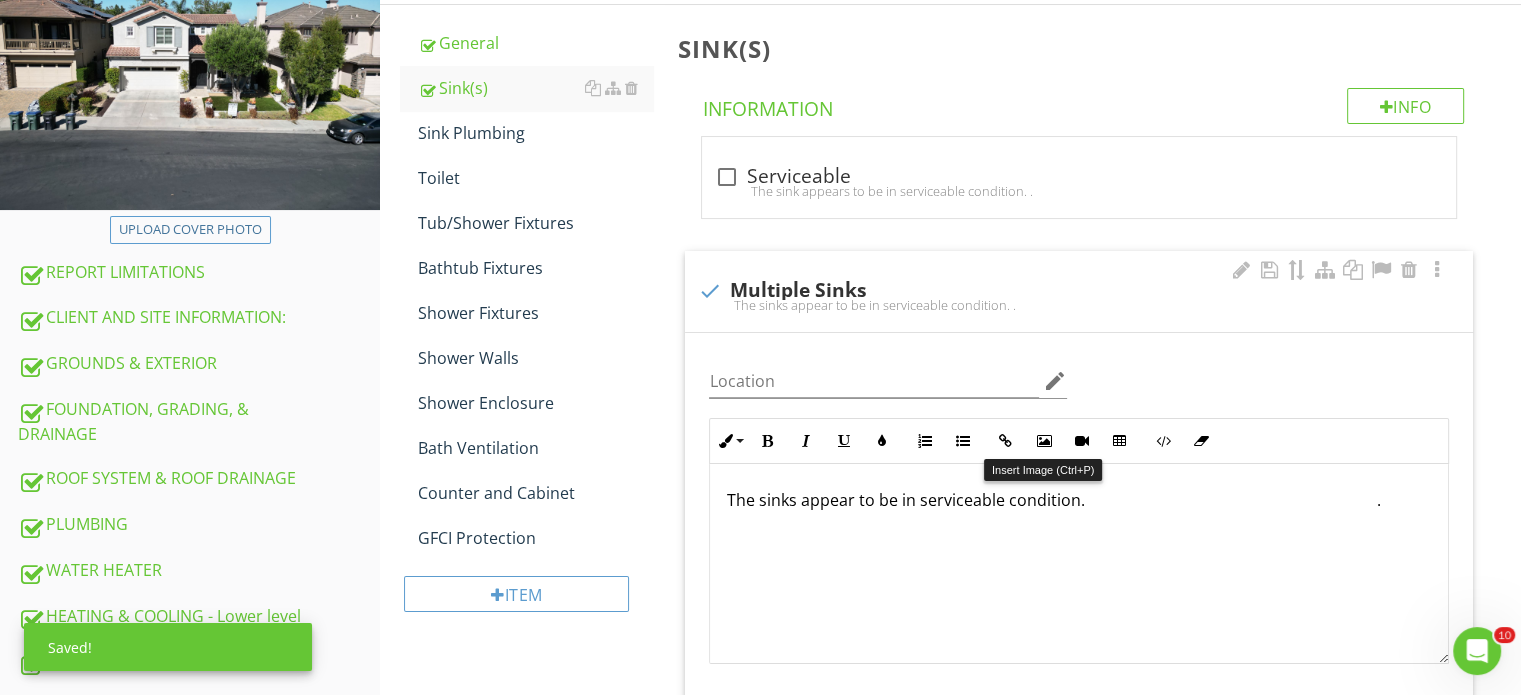 scroll, scrollTop: 371, scrollLeft: 0, axis: vertical 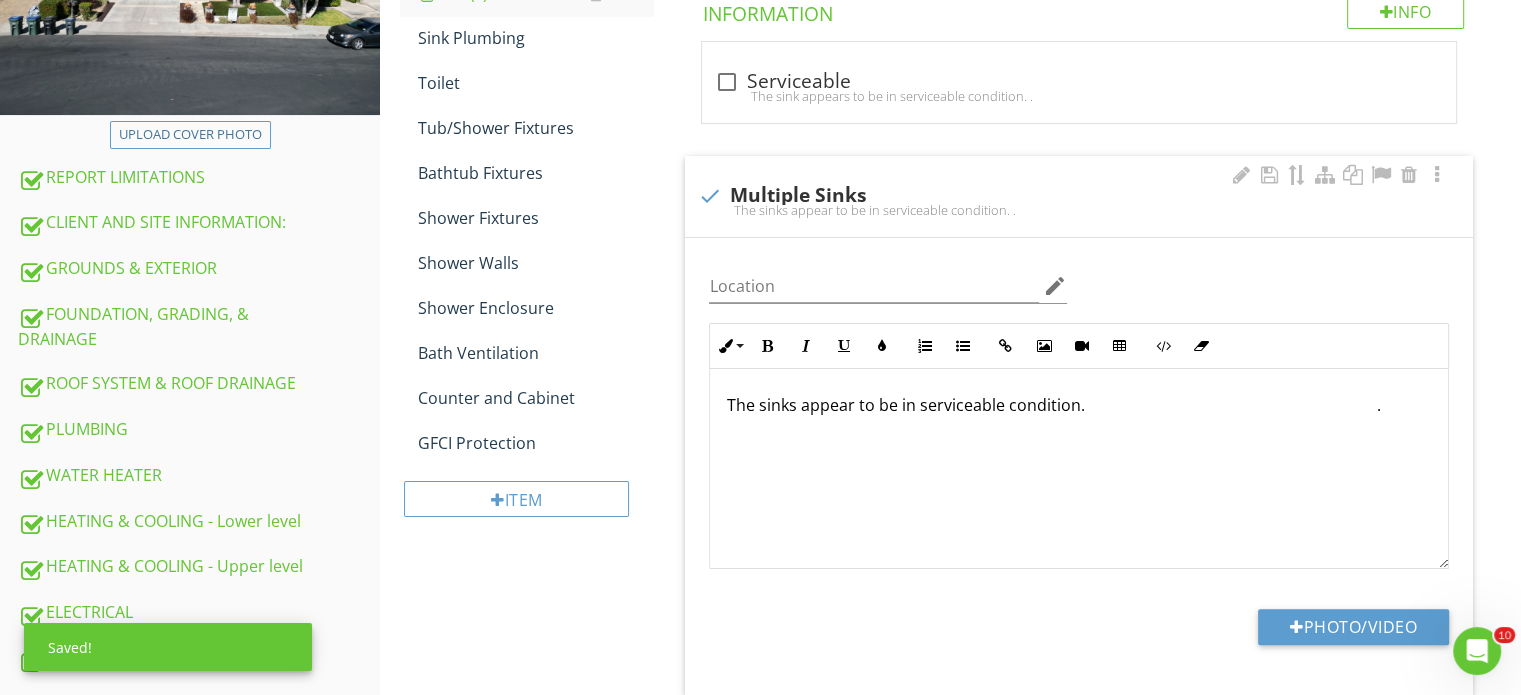 click on "Photo/Video" at bounding box center [1079, 634] 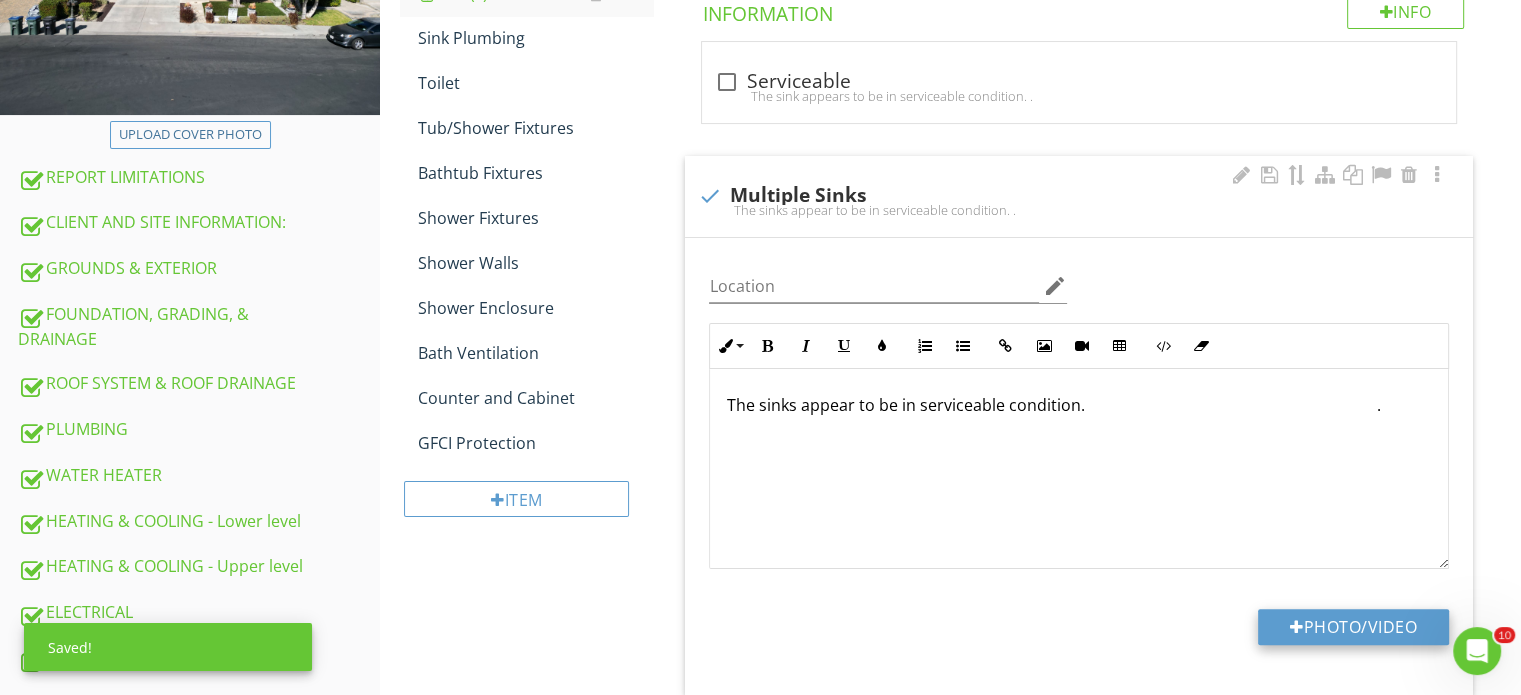click on "Photo/Video" at bounding box center (1353, 627) 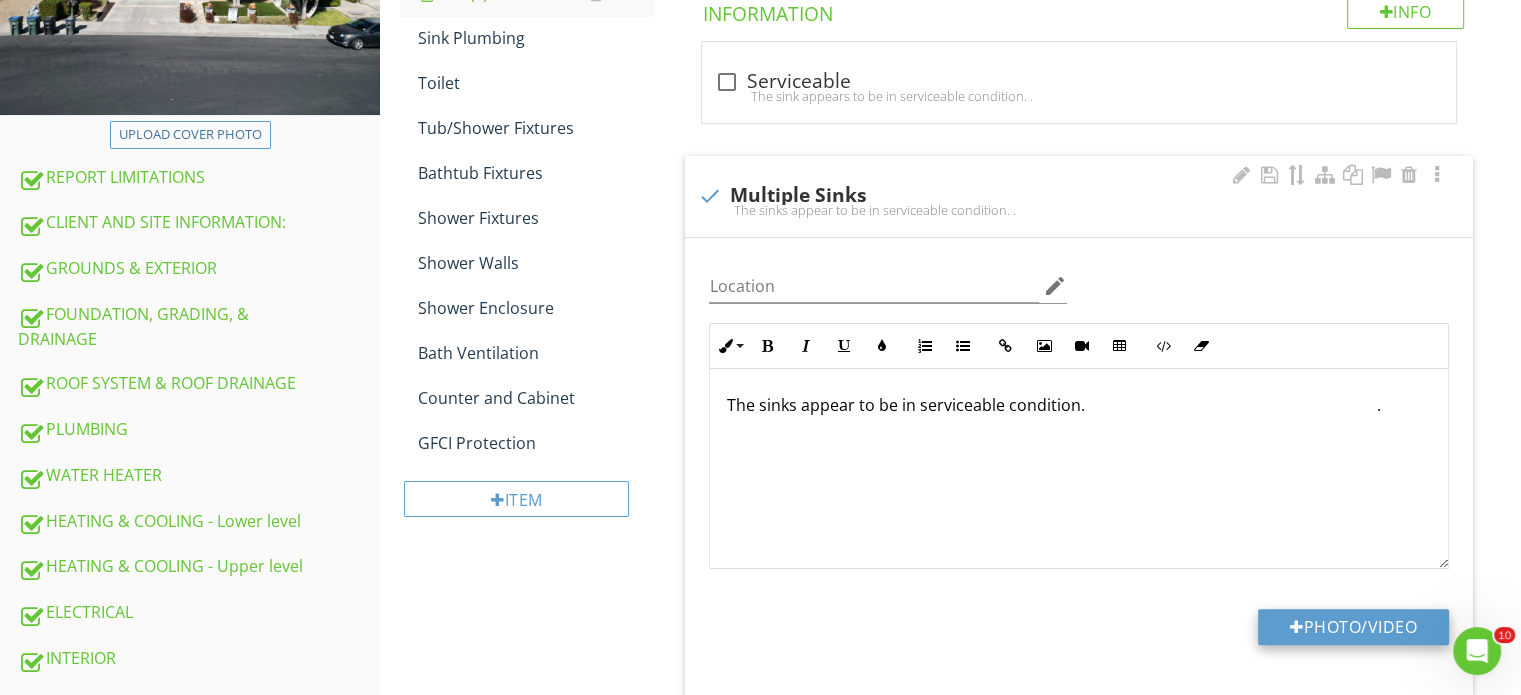 type on "C:\fakepath\IMG_7391.JPG" 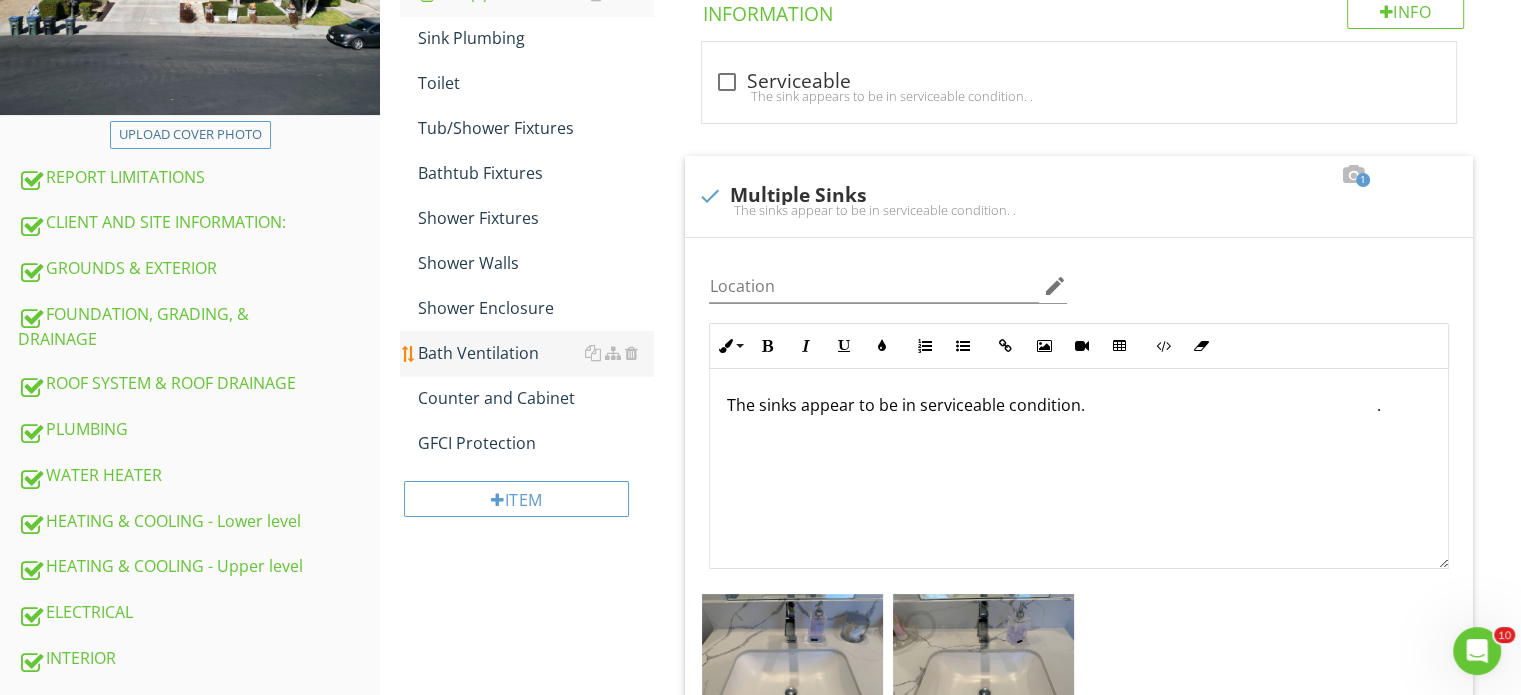 scroll, scrollTop: 0, scrollLeft: 0, axis: both 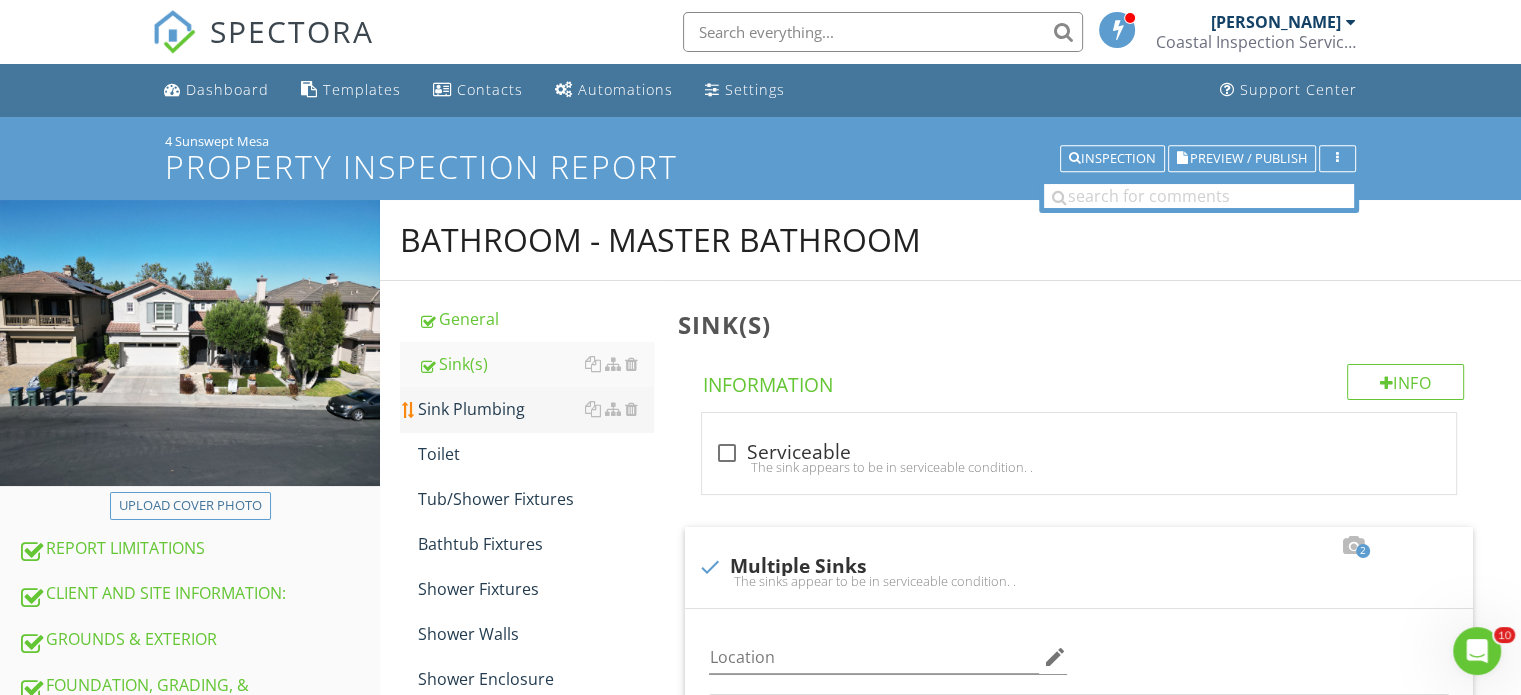 click on "Sink Plumbing" at bounding box center (535, 409) 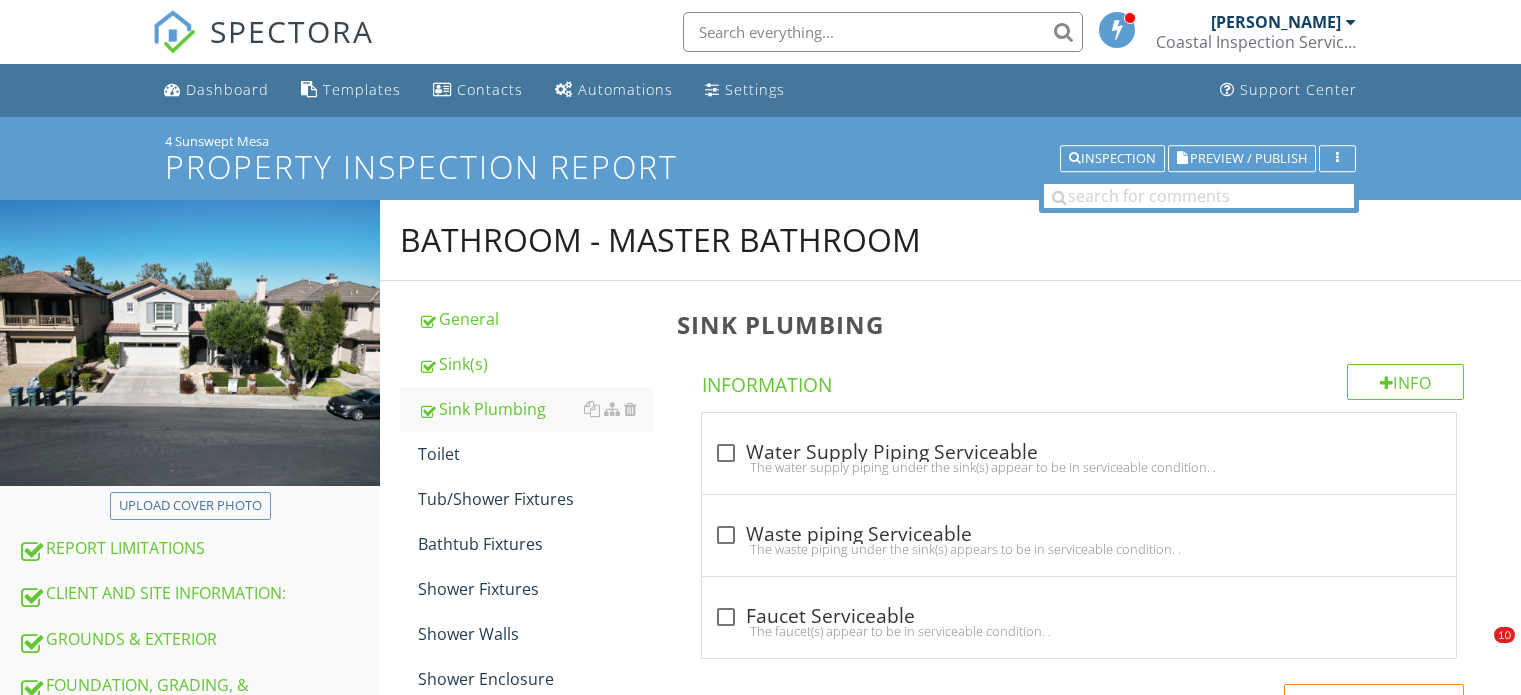 scroll, scrollTop: 0, scrollLeft: 0, axis: both 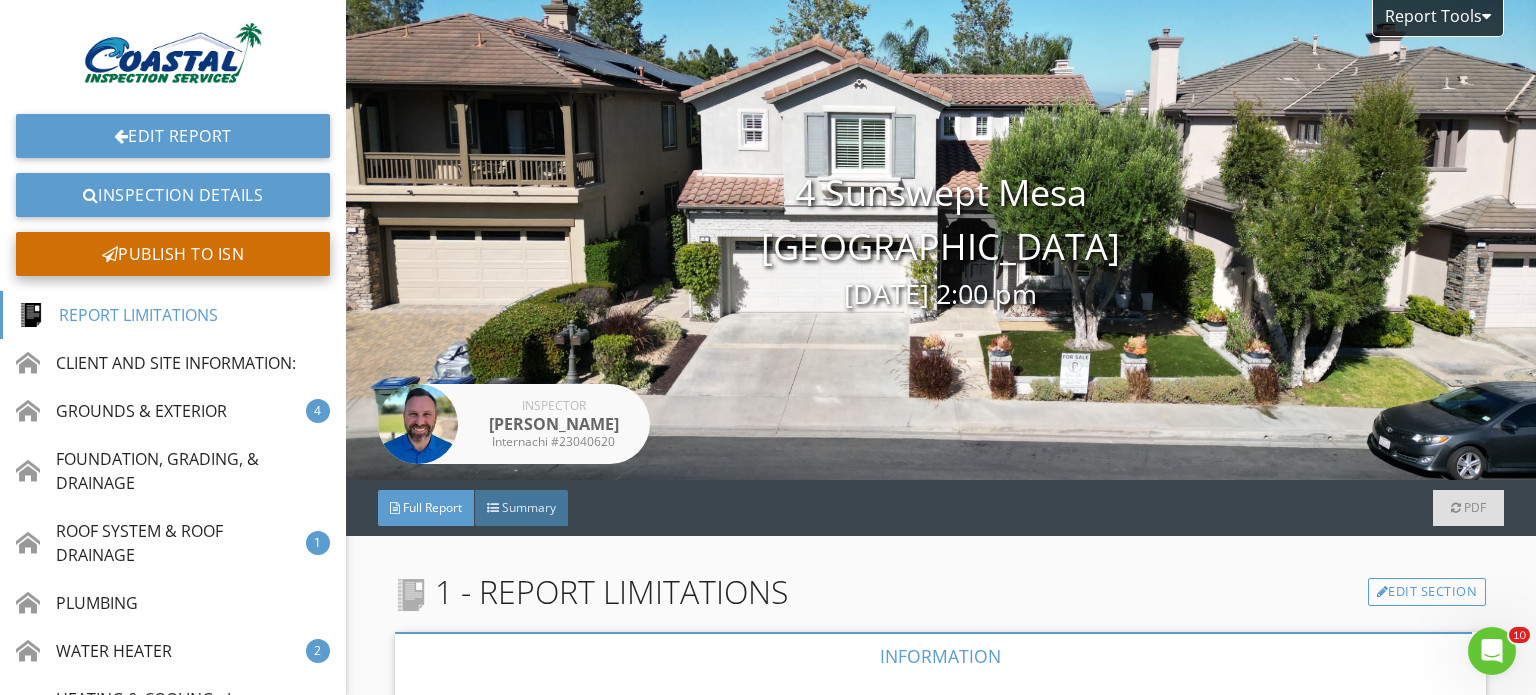 click on "Publish to ISN" at bounding box center [173, 254] 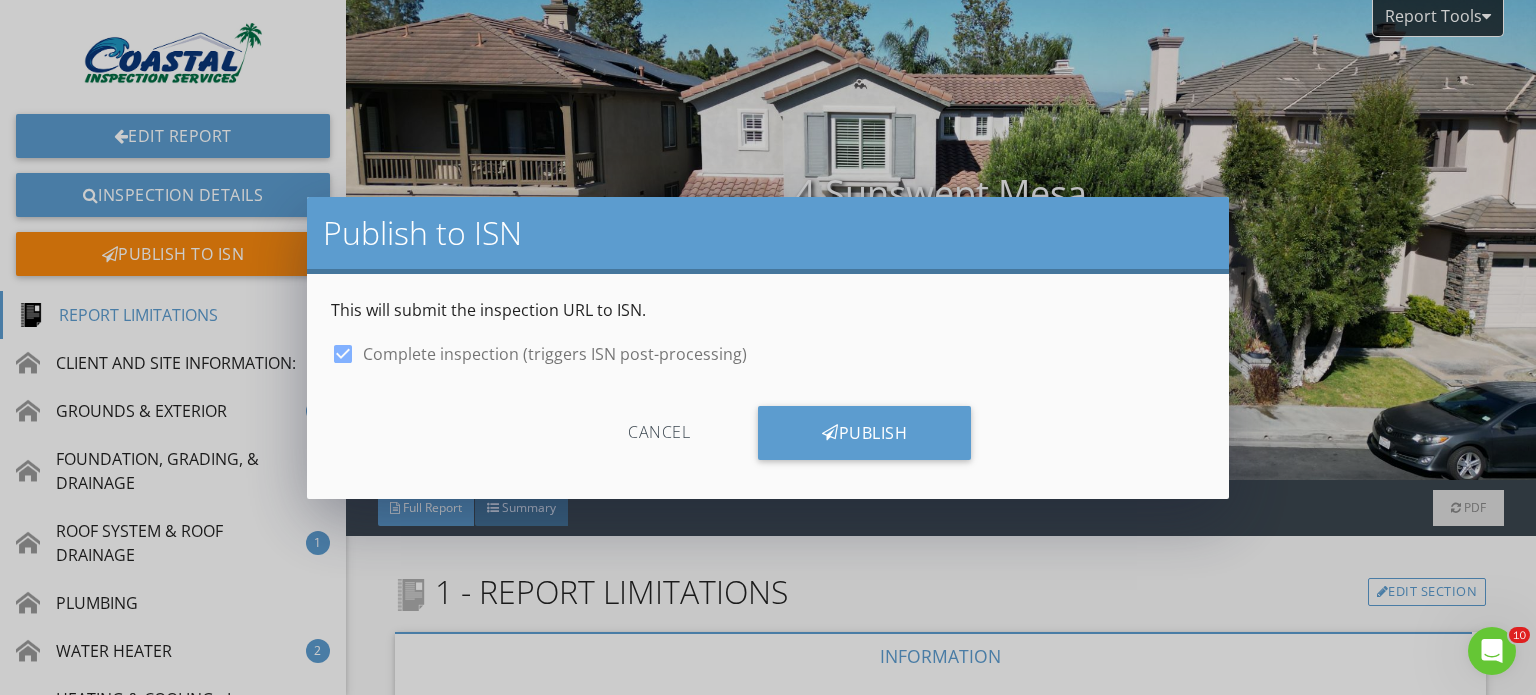 click on "Cancel" at bounding box center (659, 433) 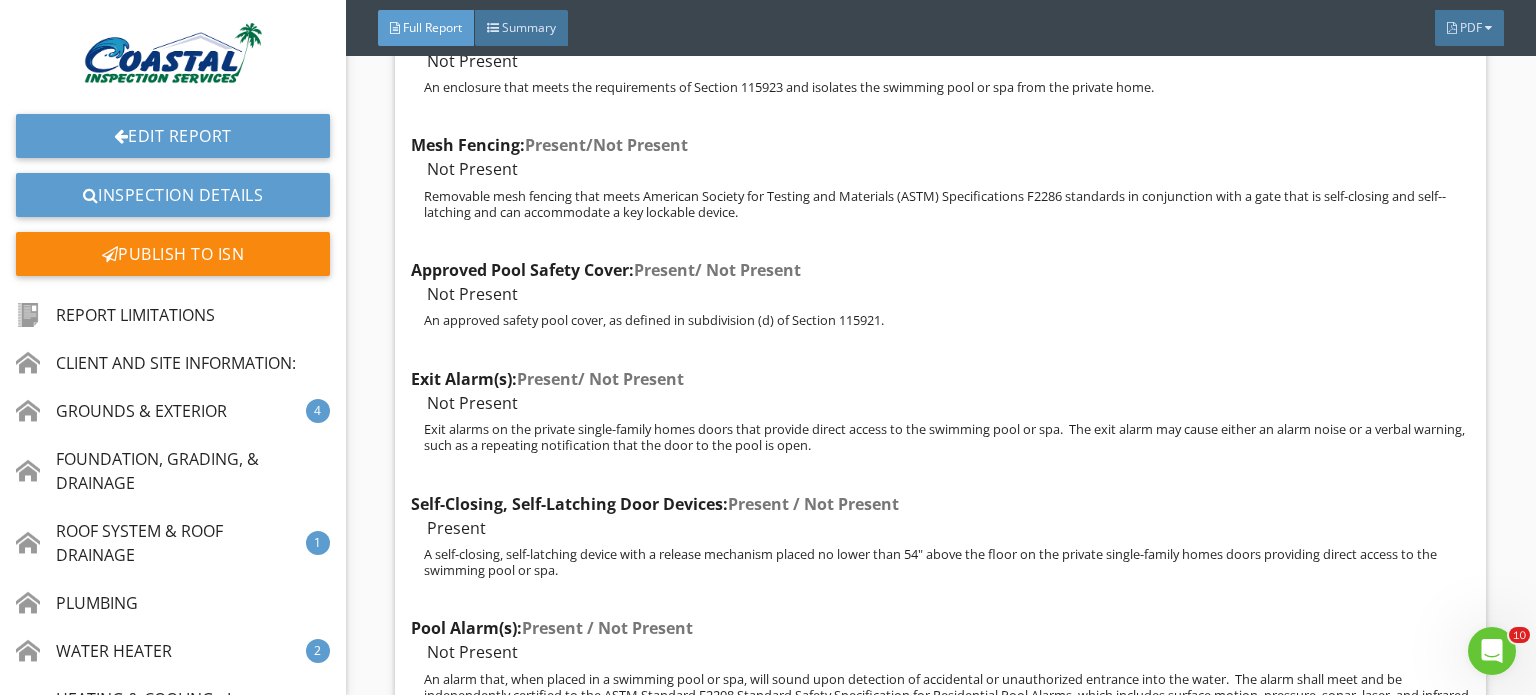 scroll, scrollTop: 47993, scrollLeft: 0, axis: vertical 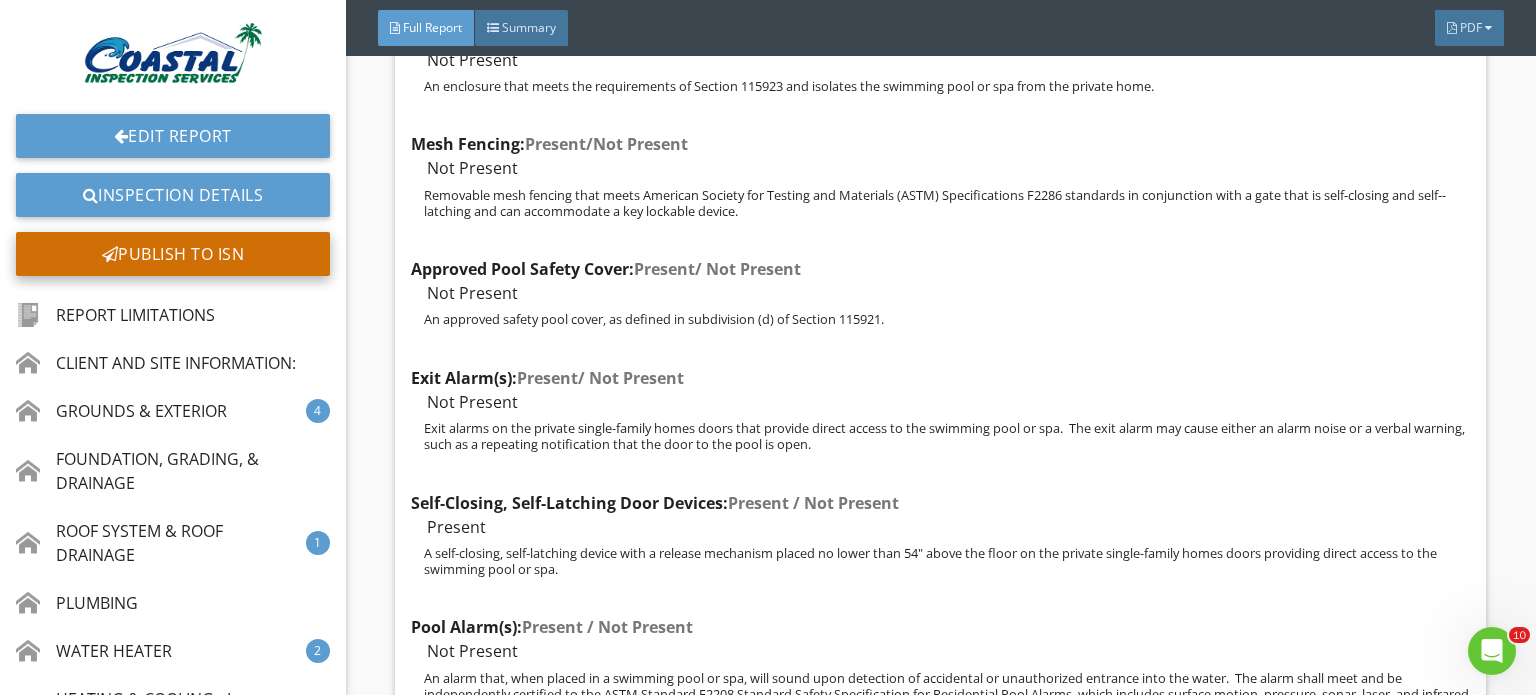 click on "Publish to ISN" at bounding box center (173, 254) 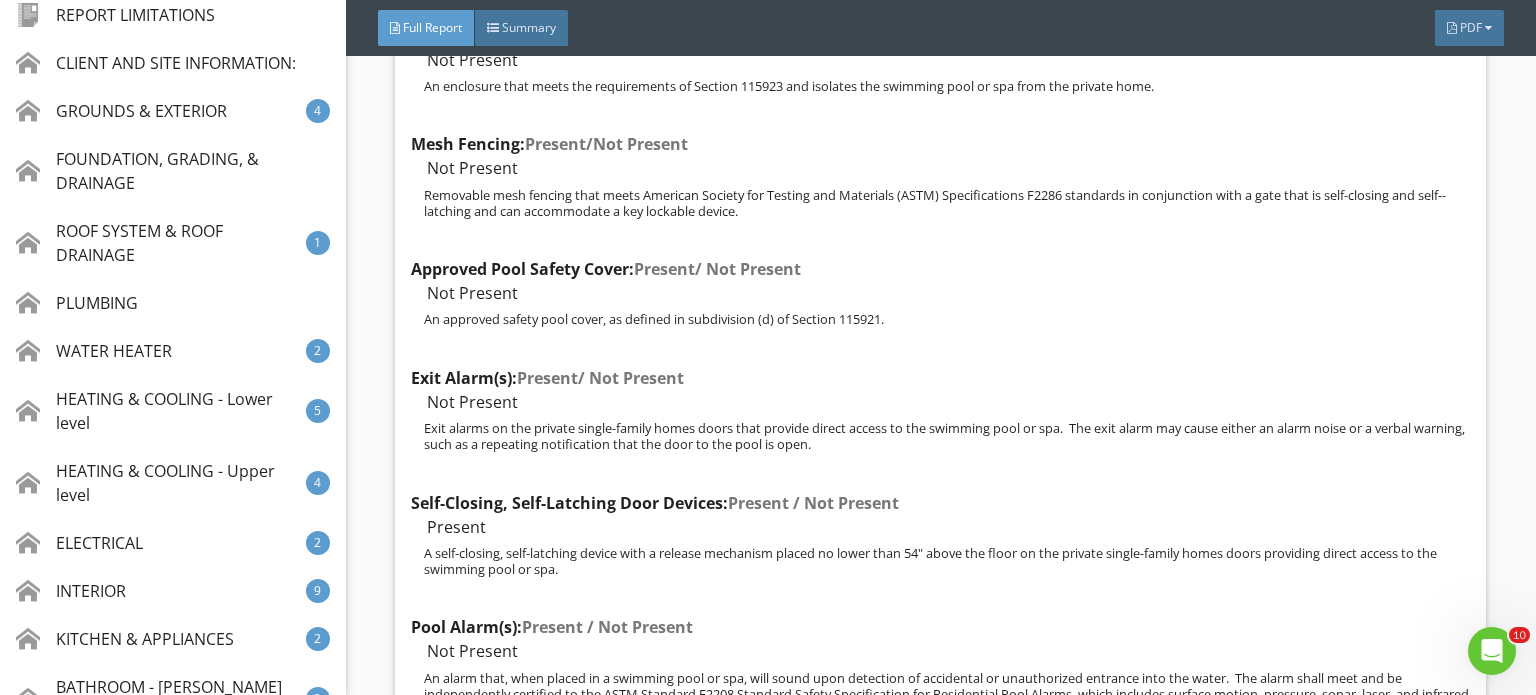 scroll, scrollTop: 0, scrollLeft: 0, axis: both 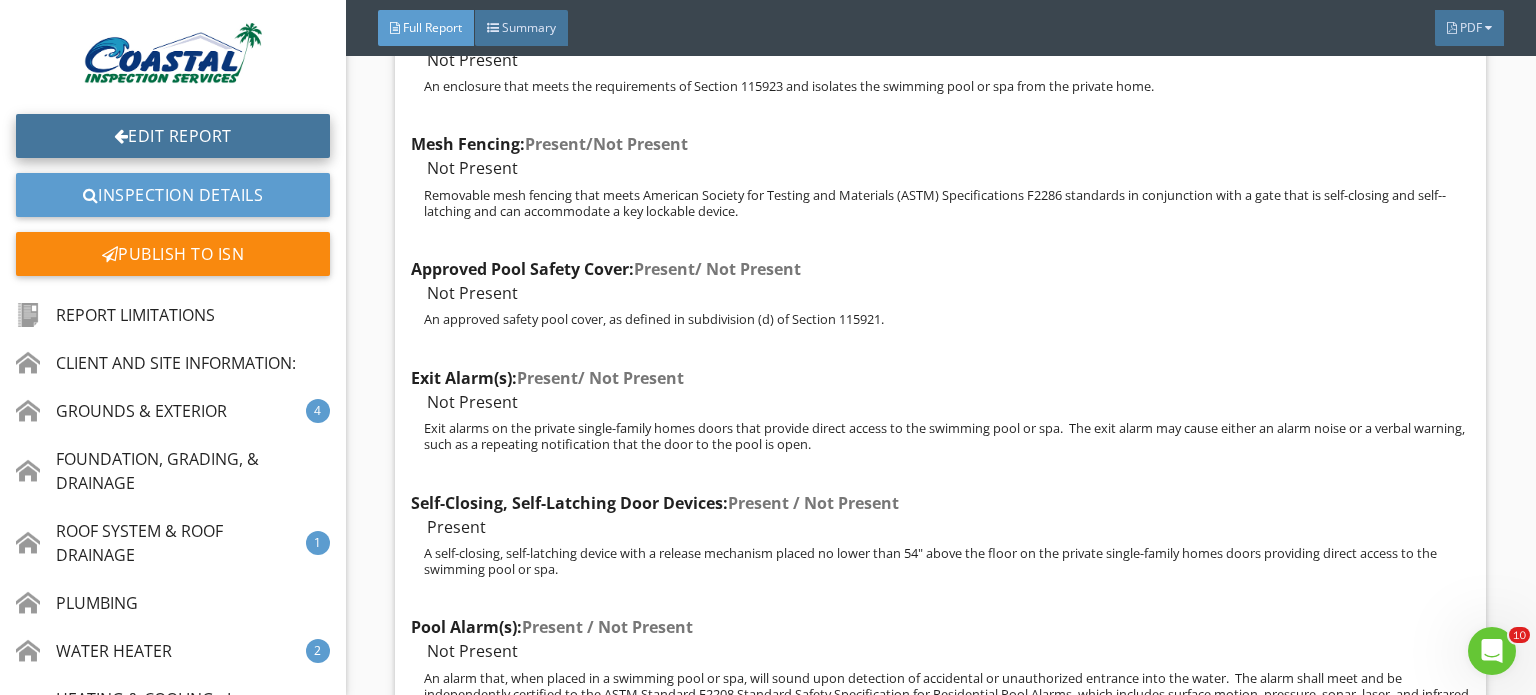click on "Edit Report" at bounding box center [173, 136] 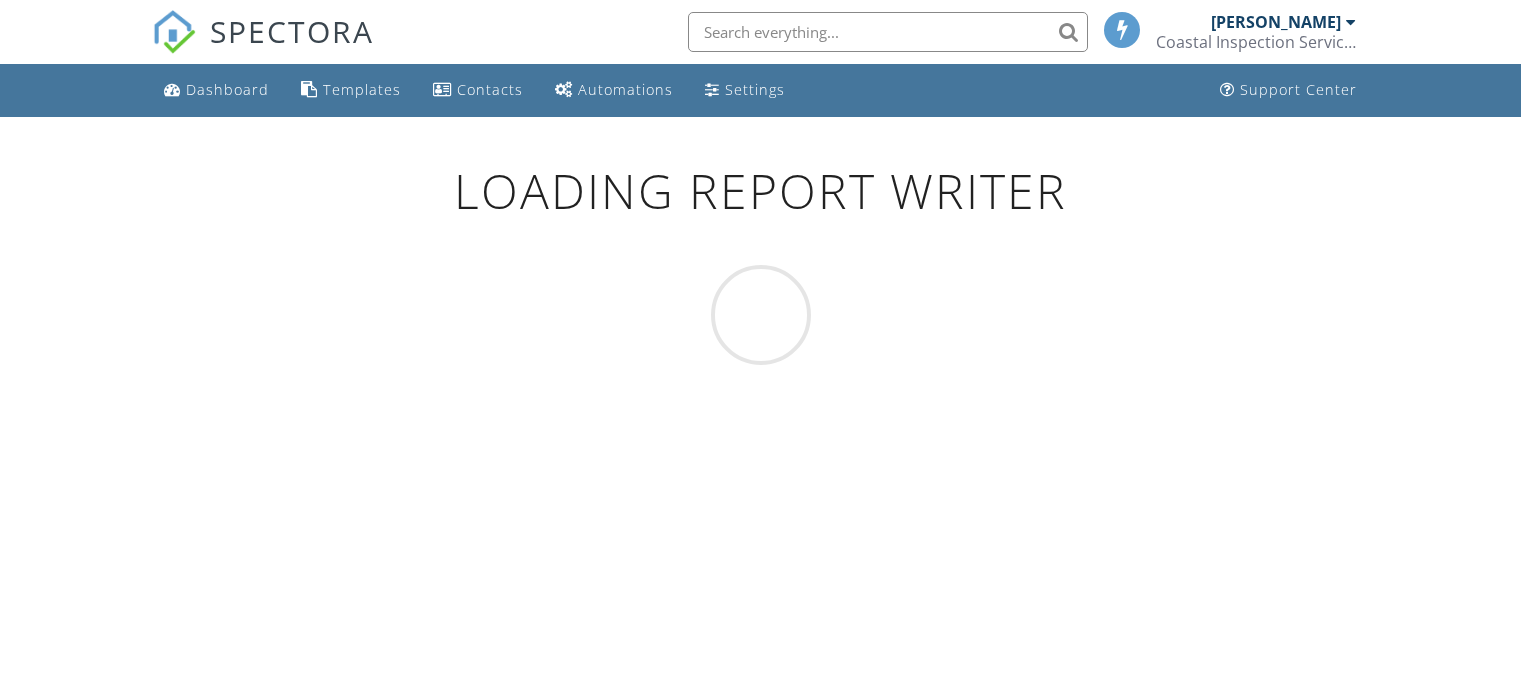 scroll, scrollTop: 0, scrollLeft: 0, axis: both 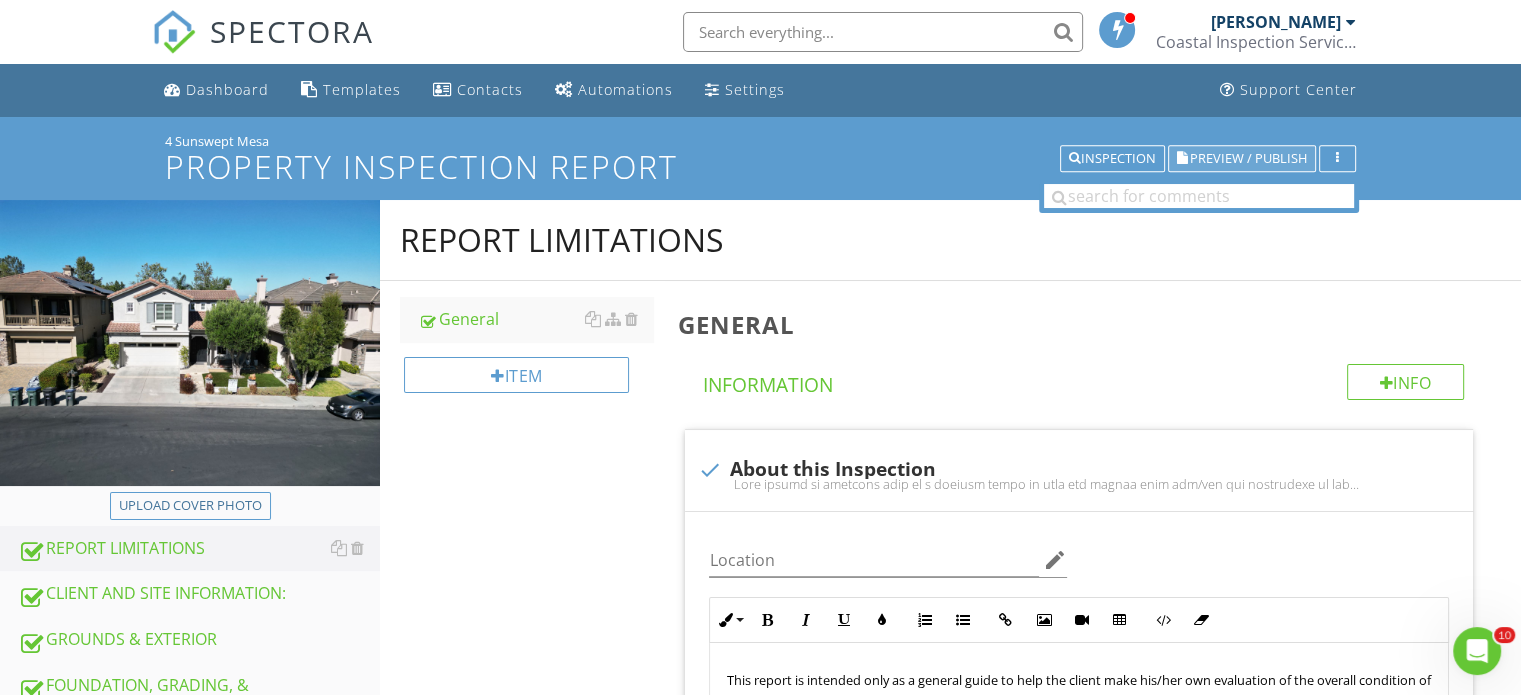 click on "Preview / Publish" at bounding box center [1248, 158] 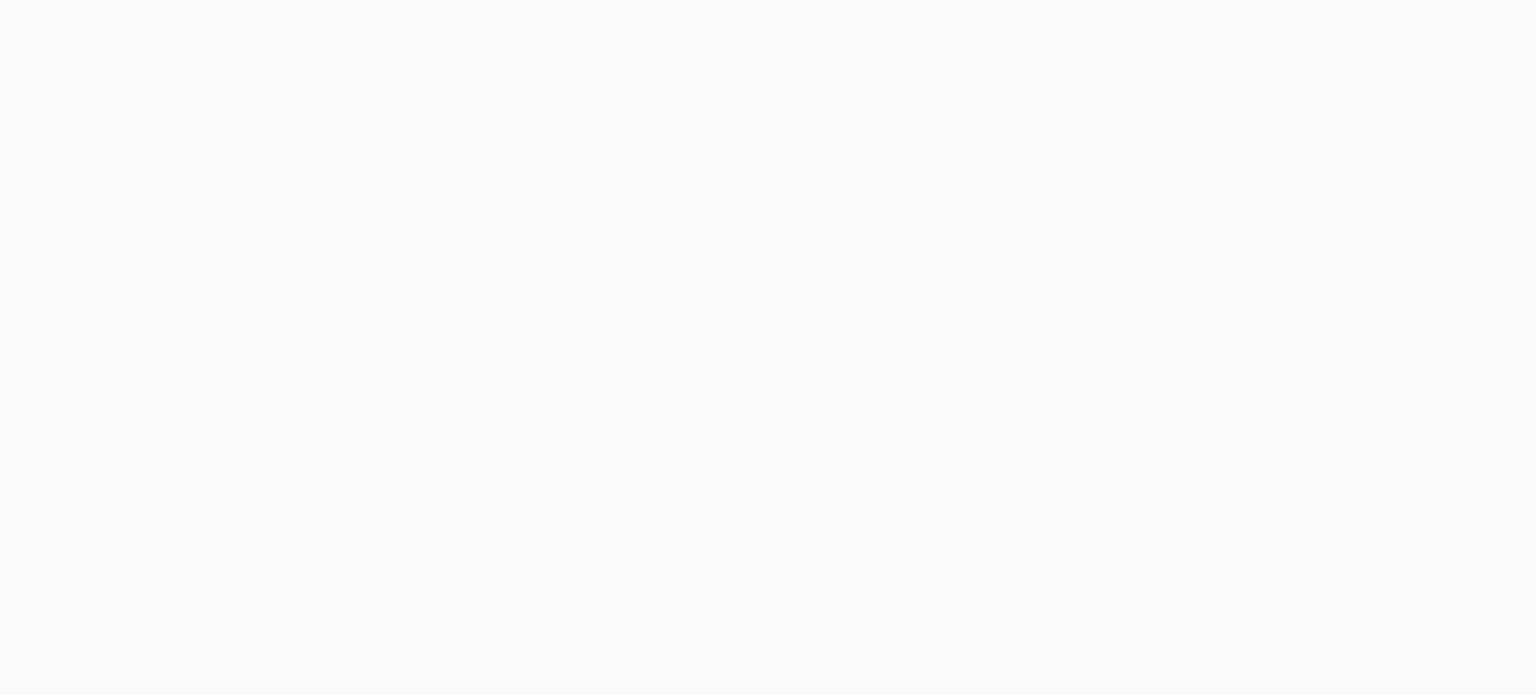 scroll, scrollTop: 0, scrollLeft: 0, axis: both 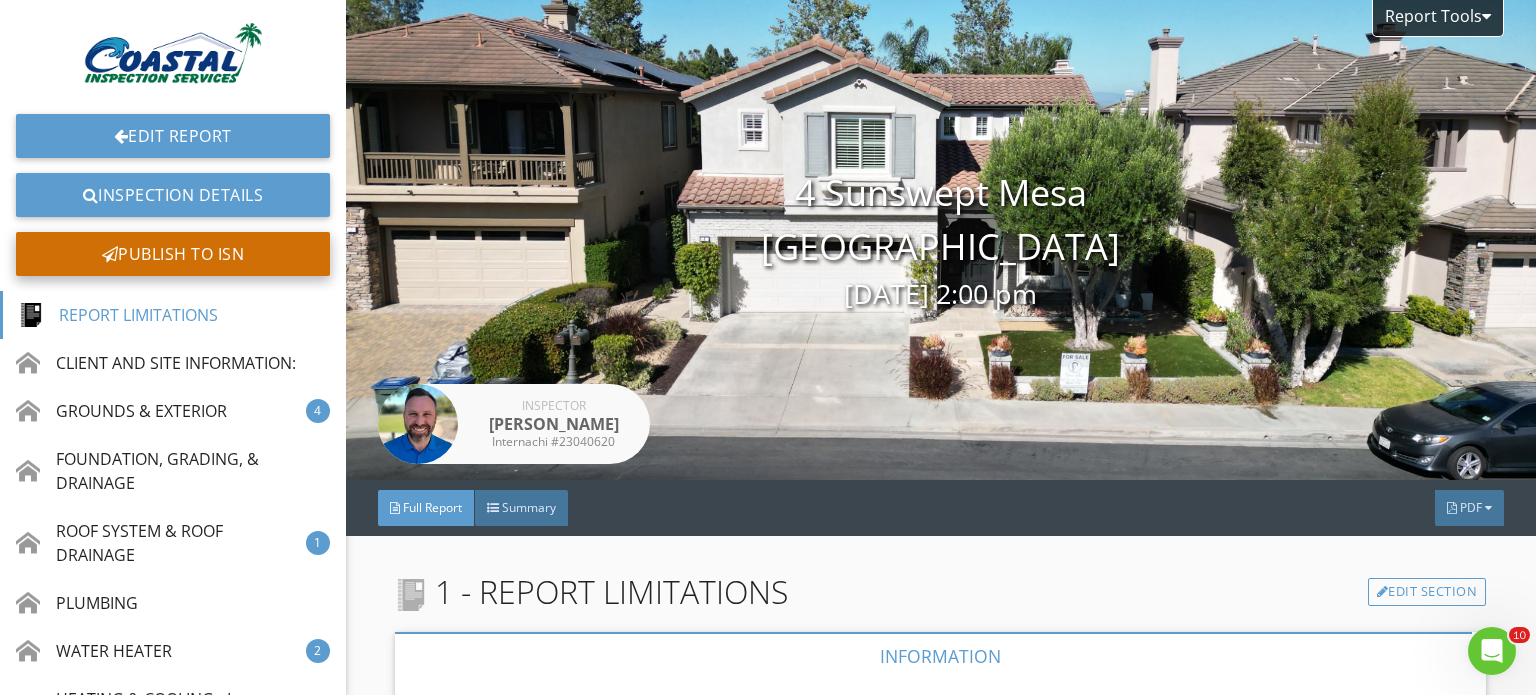 click on "Publish to ISN" at bounding box center [173, 254] 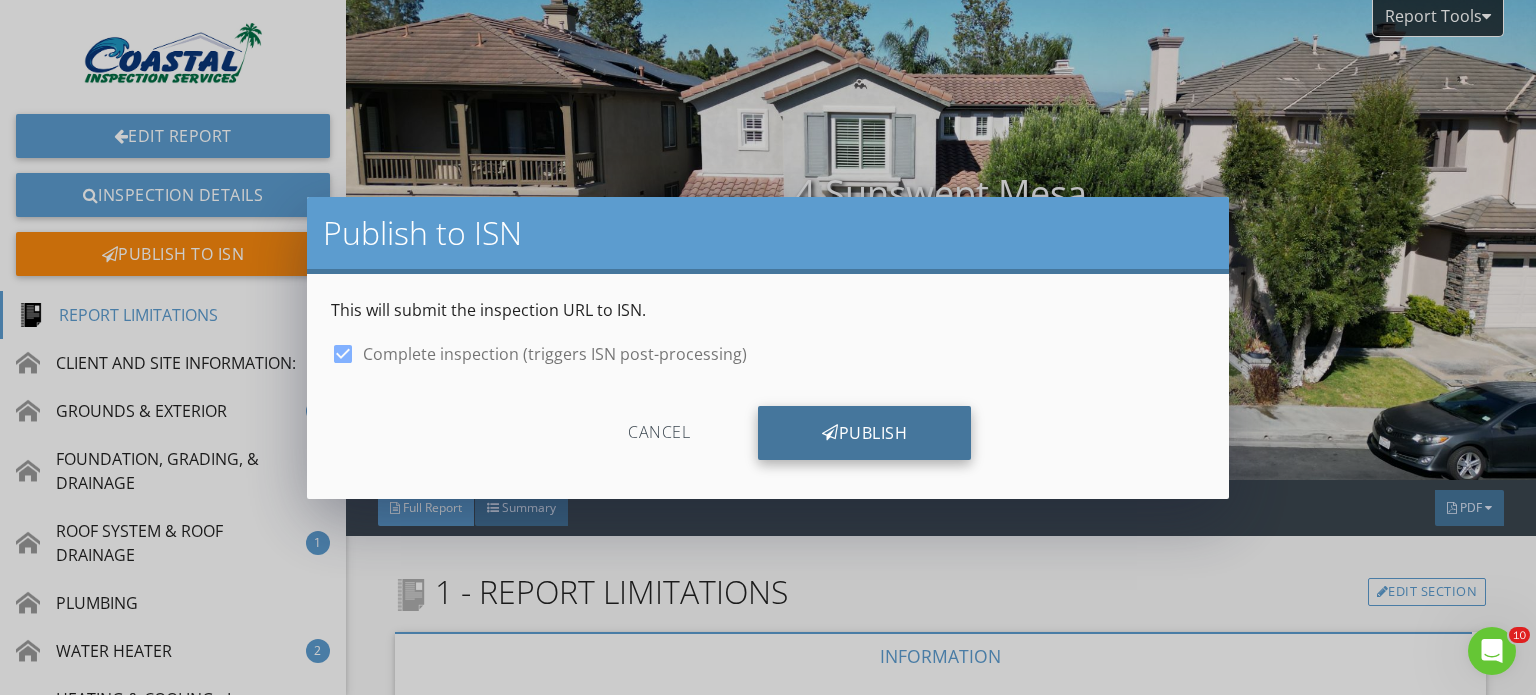 click on "Publish" at bounding box center [864, 433] 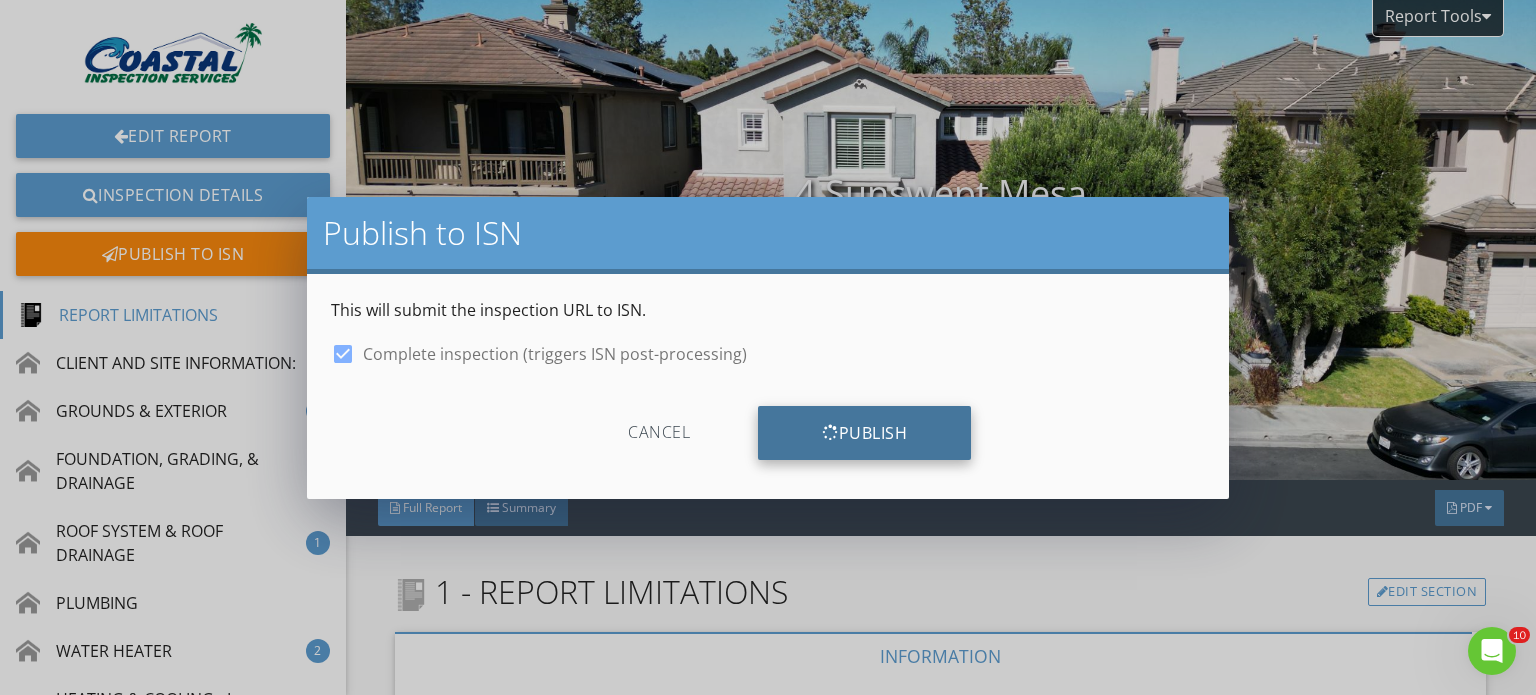 click on "Publish" at bounding box center [864, 433] 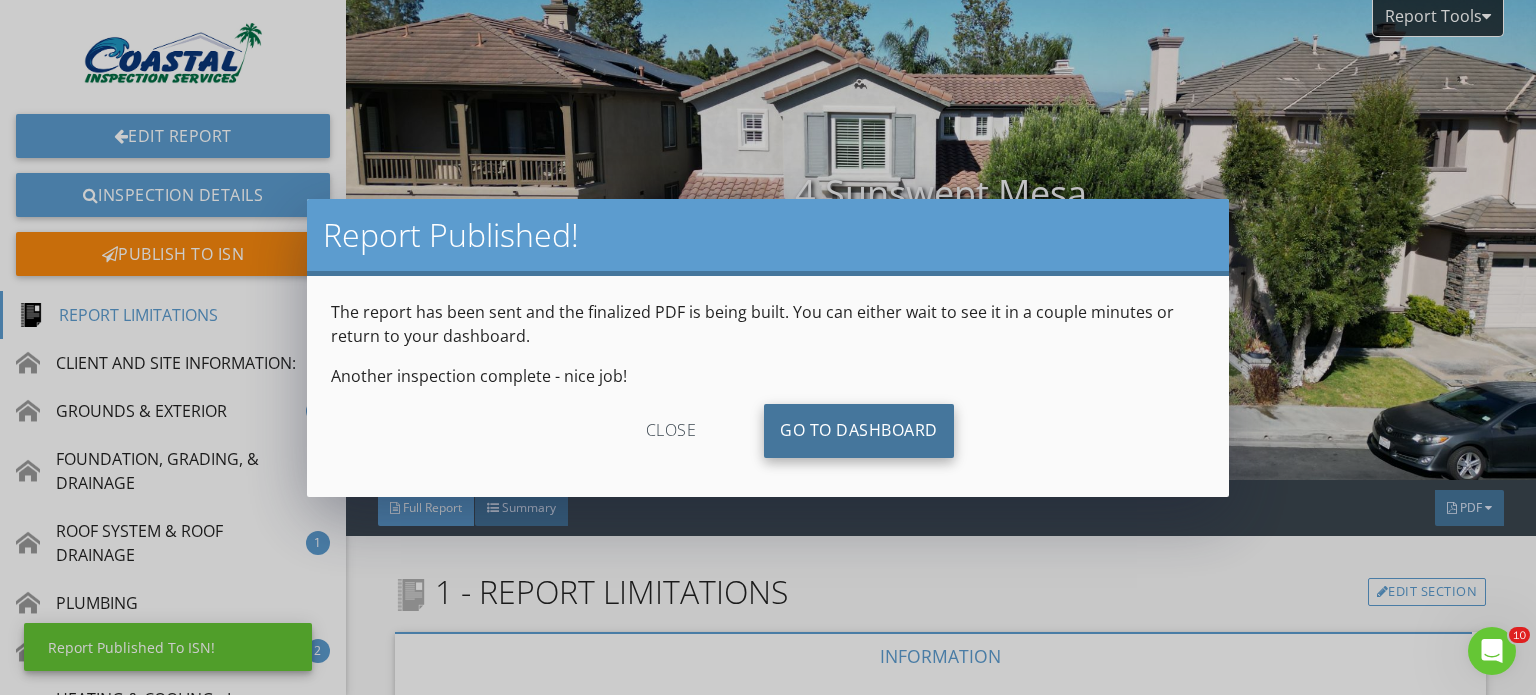 click on "Go To Dashboard" at bounding box center [859, 431] 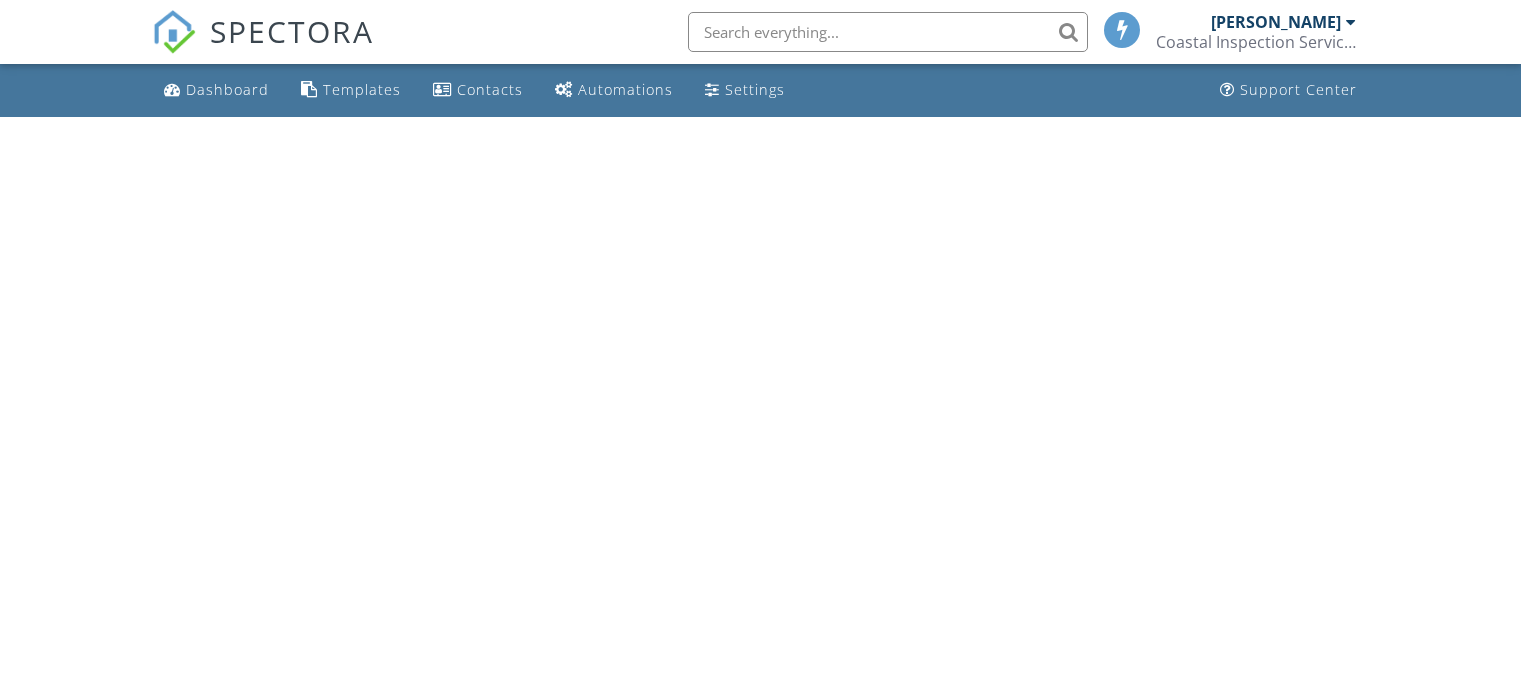 scroll, scrollTop: 0, scrollLeft: 0, axis: both 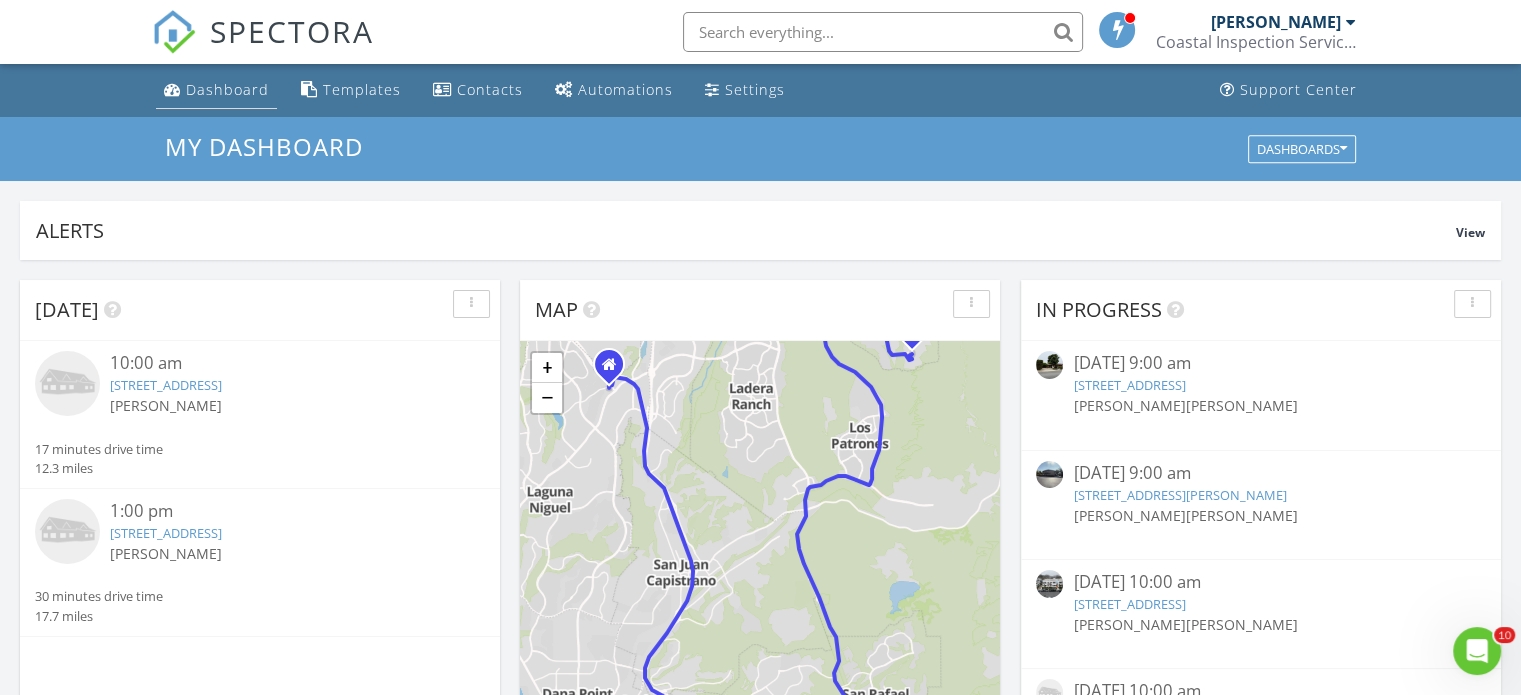 click on "Dashboard" at bounding box center [227, 89] 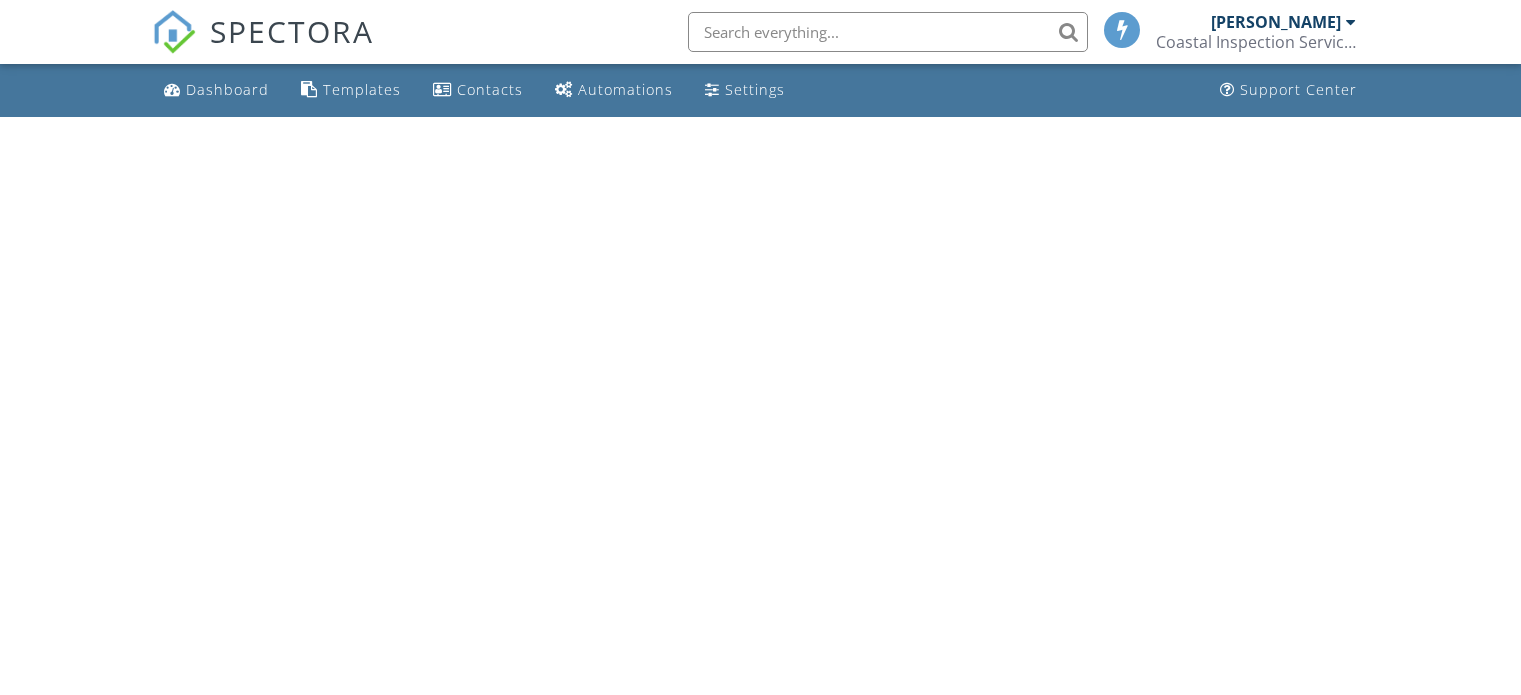 scroll, scrollTop: 0, scrollLeft: 0, axis: both 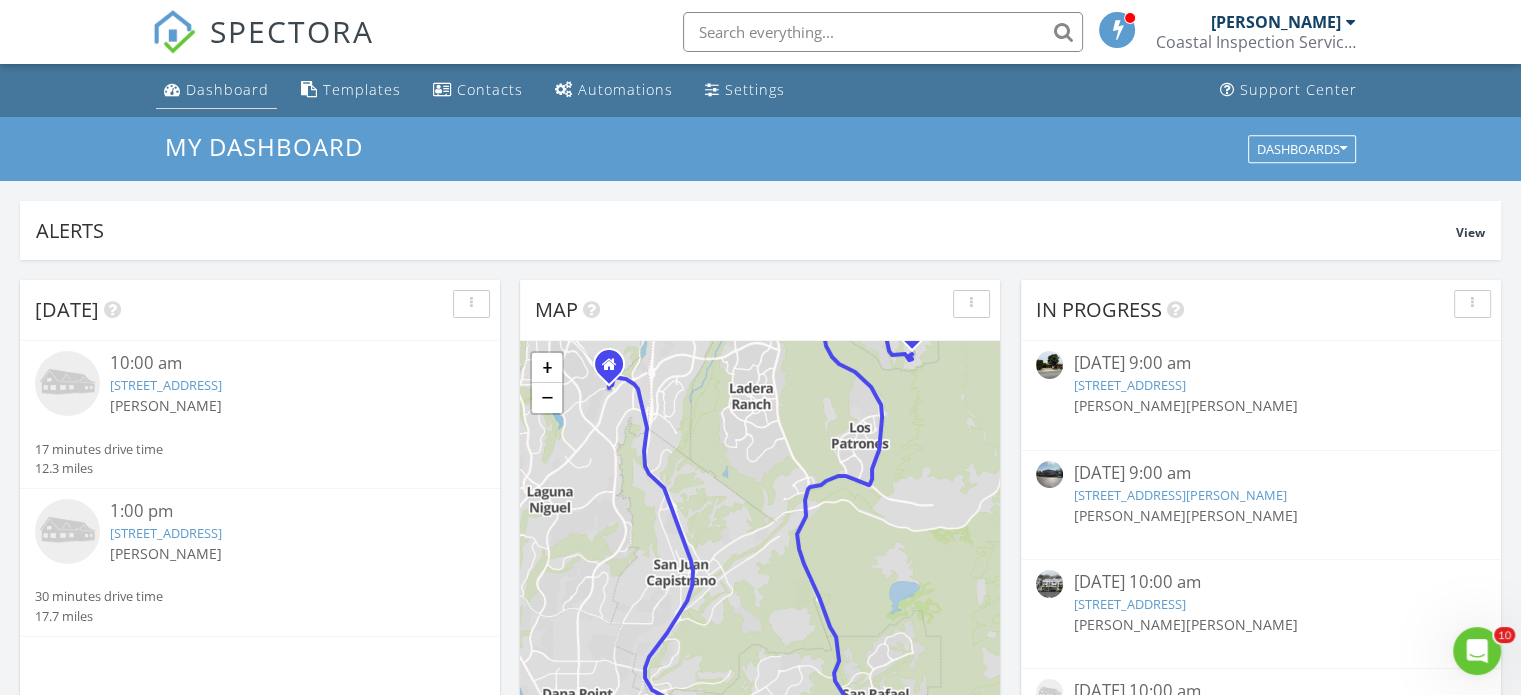 click on "Dashboard" at bounding box center [227, 89] 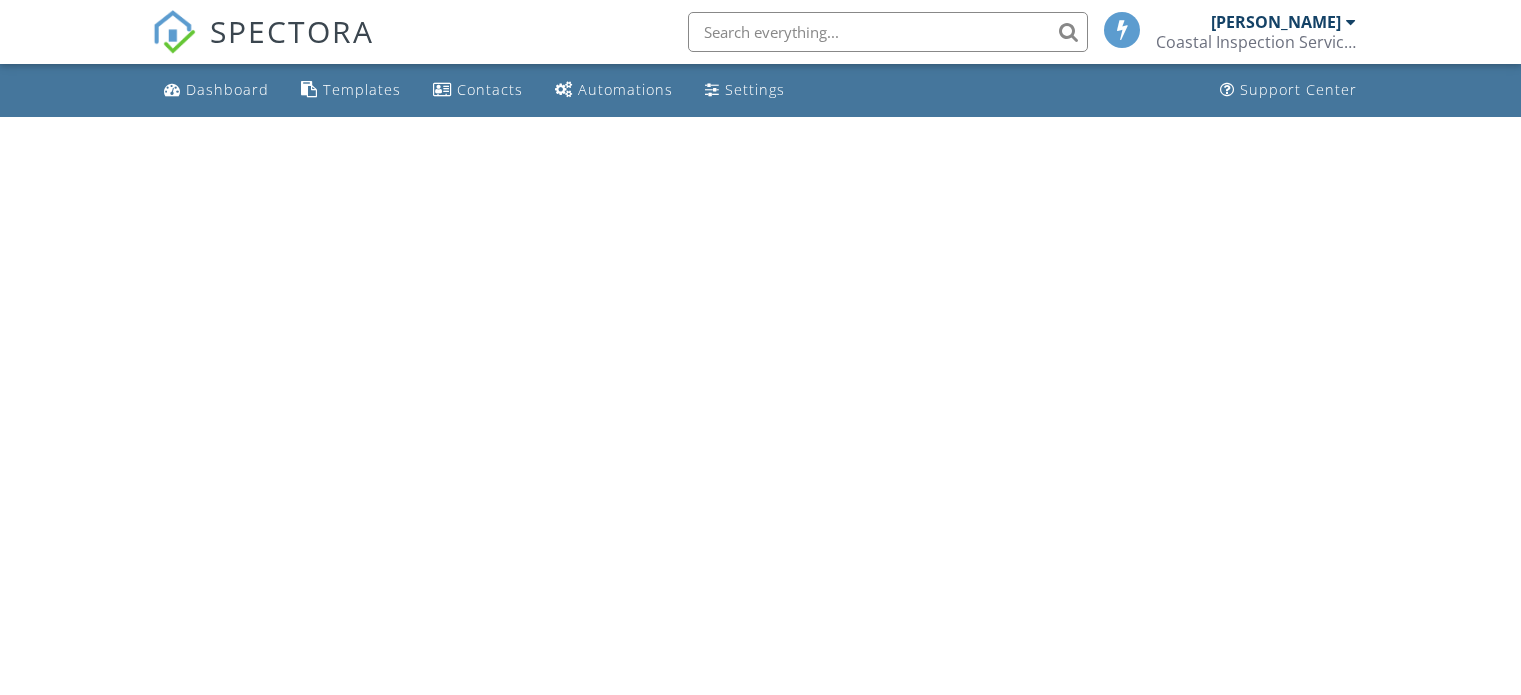 scroll, scrollTop: 0, scrollLeft: 0, axis: both 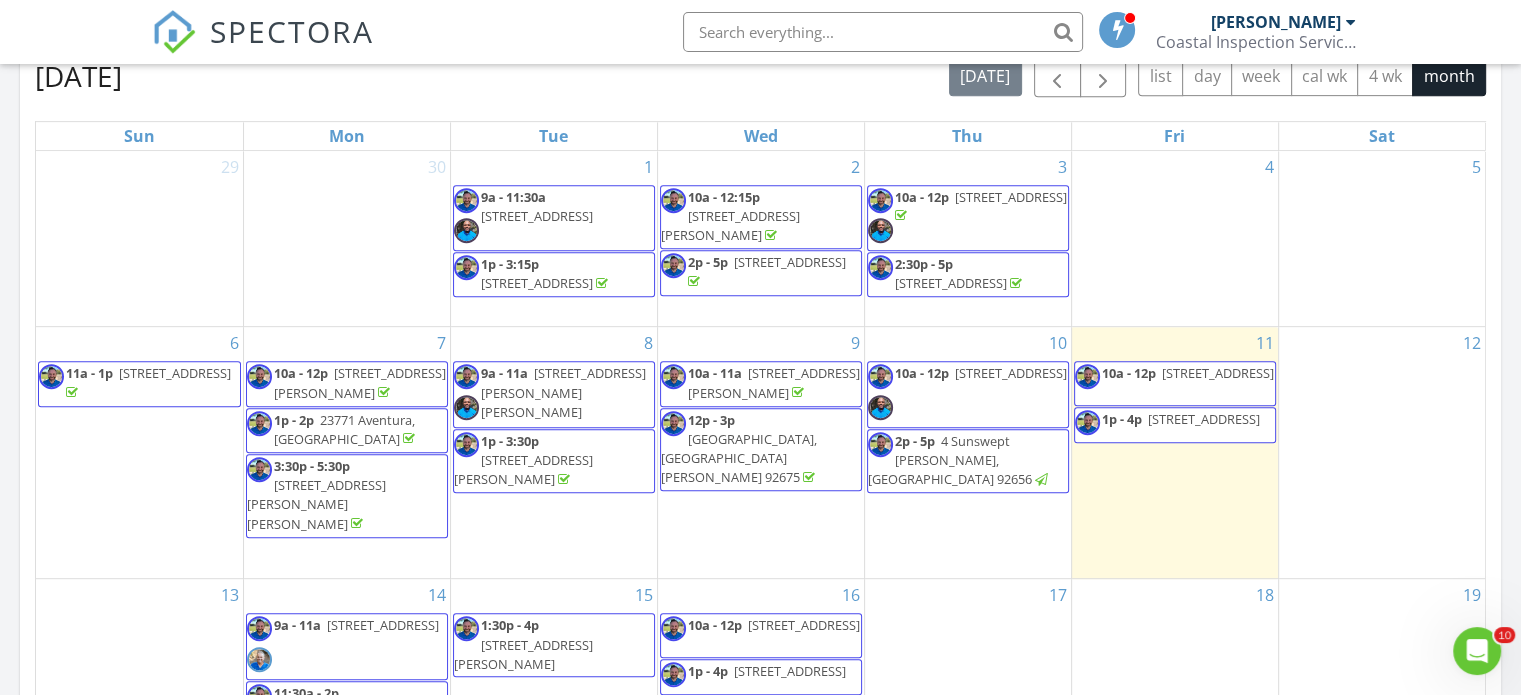 click on "2711 S El Camino Real Unit 7, San Clemente 92672" at bounding box center [1011, 373] 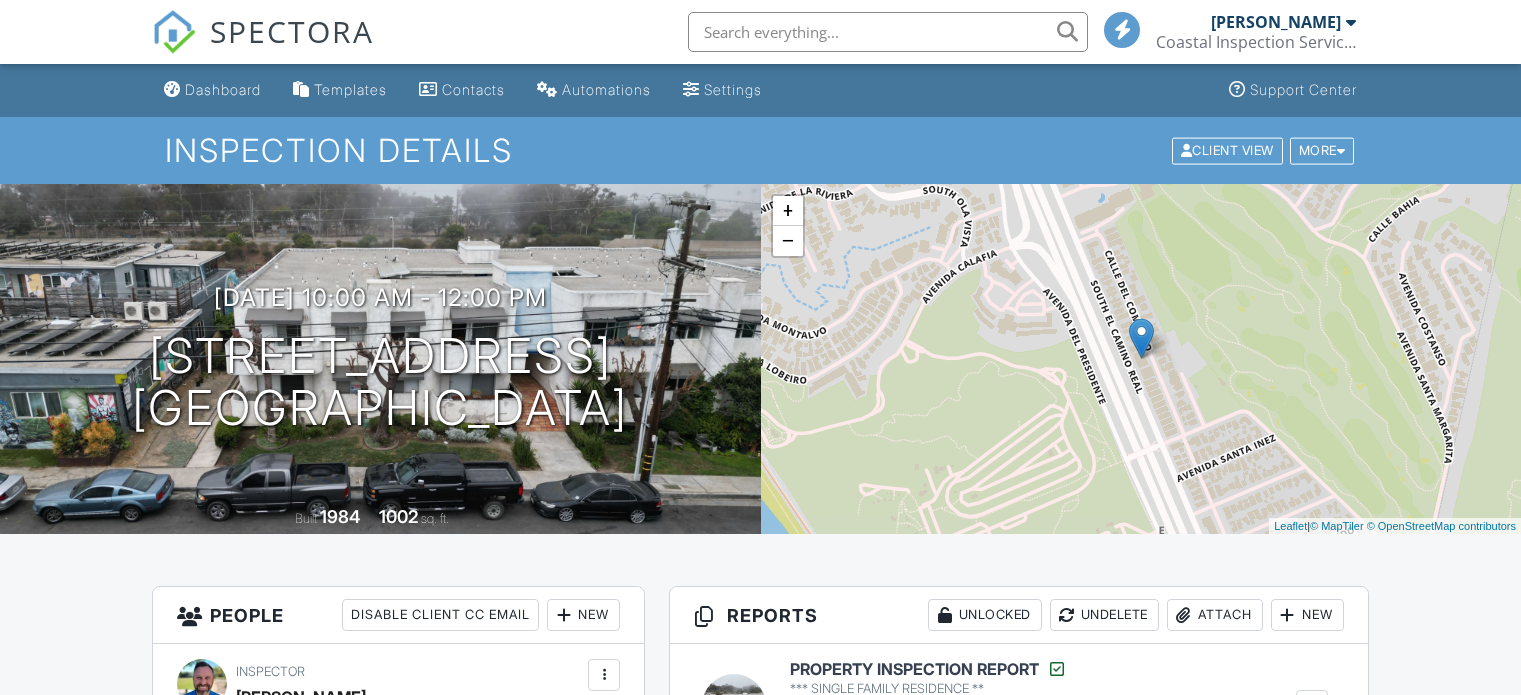 scroll, scrollTop: 0, scrollLeft: 0, axis: both 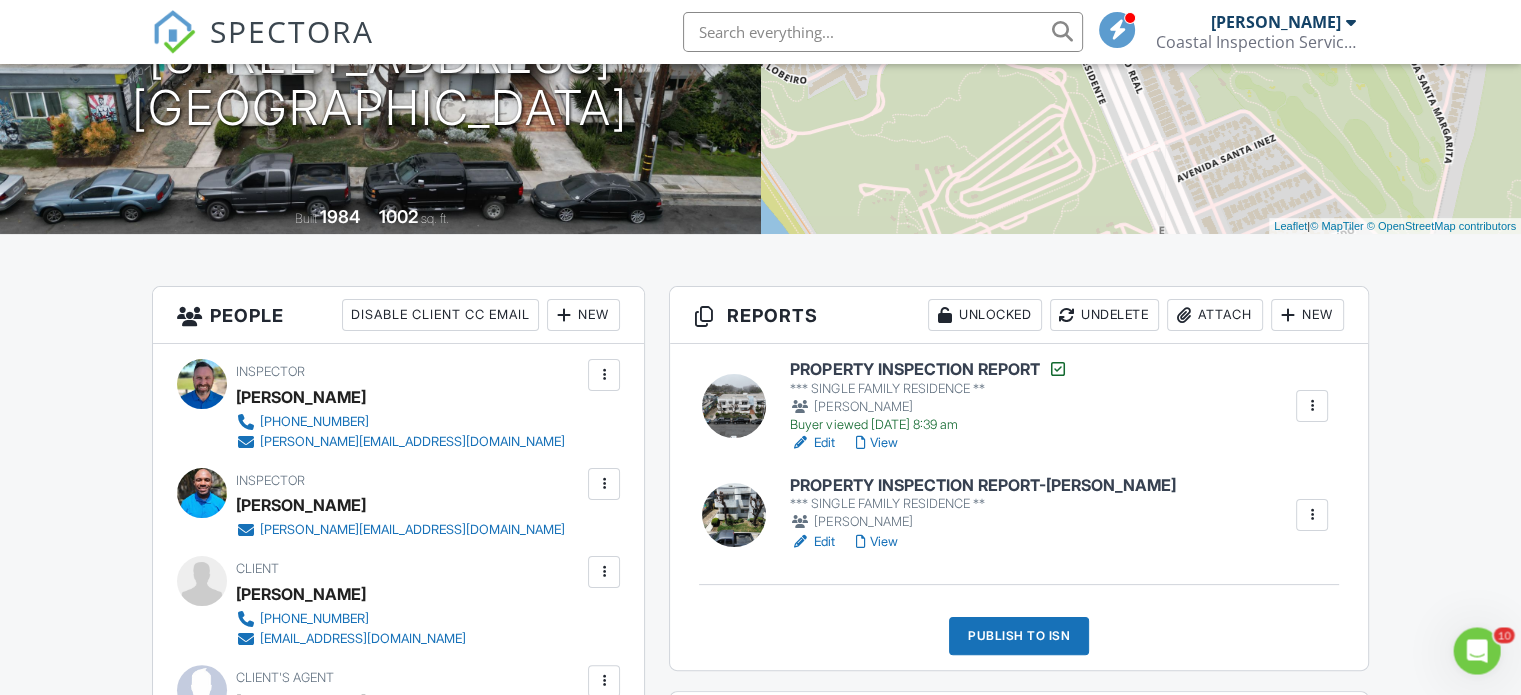 click on "PROPERTY INSPECTION REPORT-Desmond" at bounding box center [982, 486] 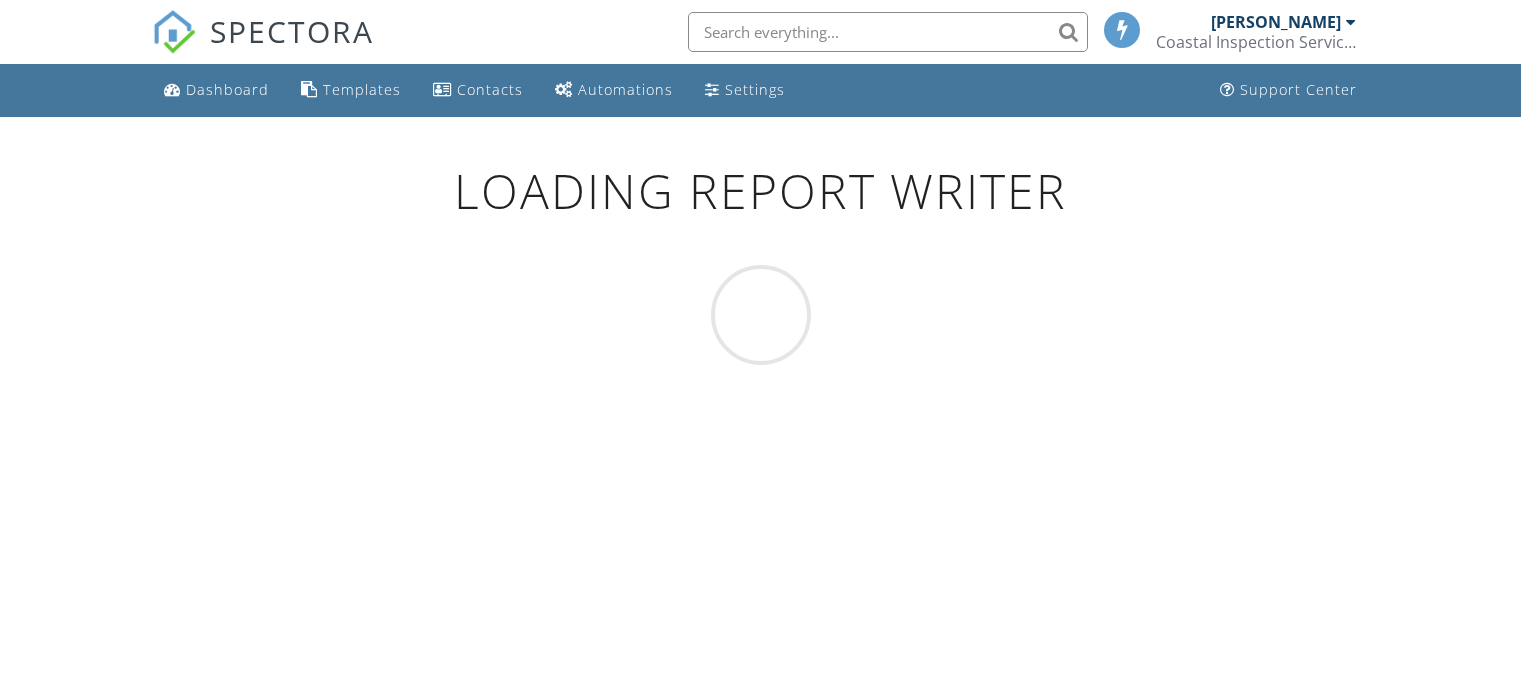 scroll, scrollTop: 0, scrollLeft: 0, axis: both 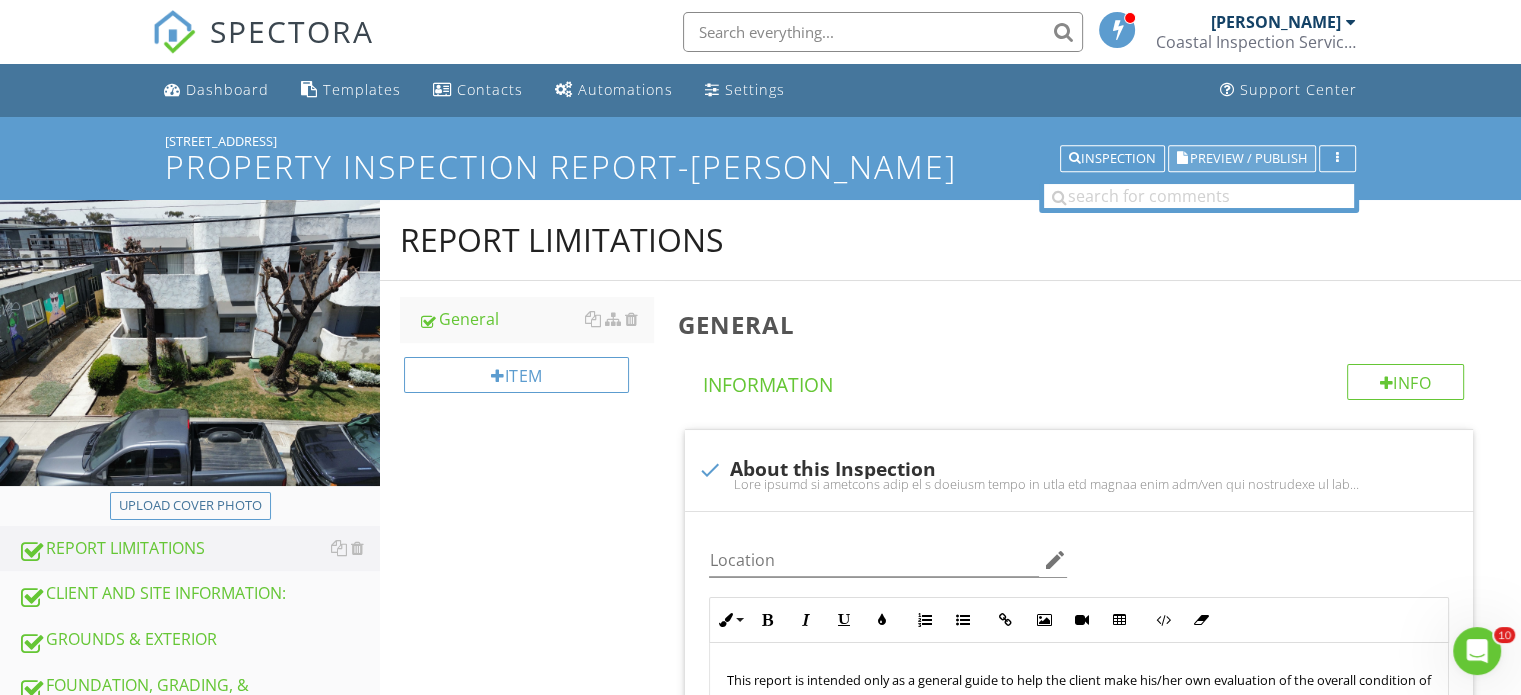 click on "Preview / Publish" at bounding box center (1248, 158) 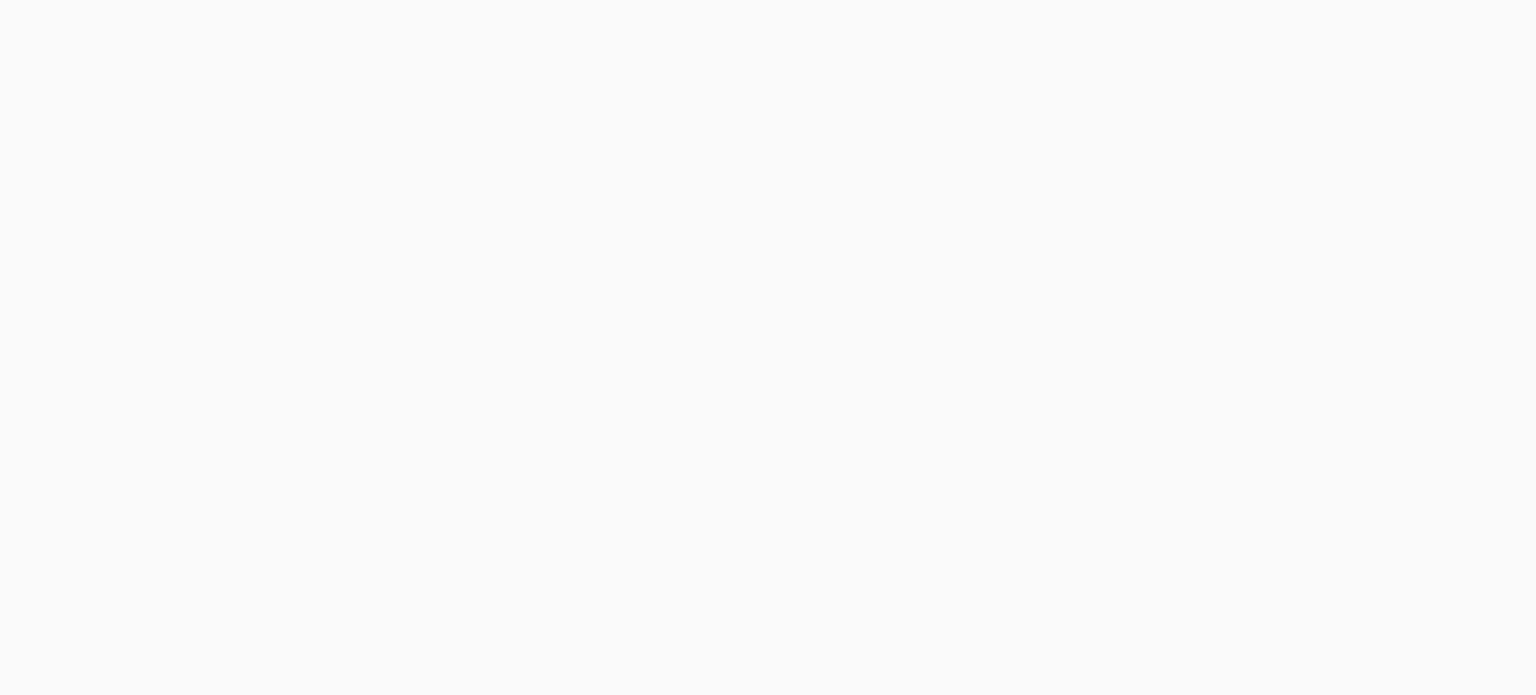 scroll, scrollTop: 0, scrollLeft: 0, axis: both 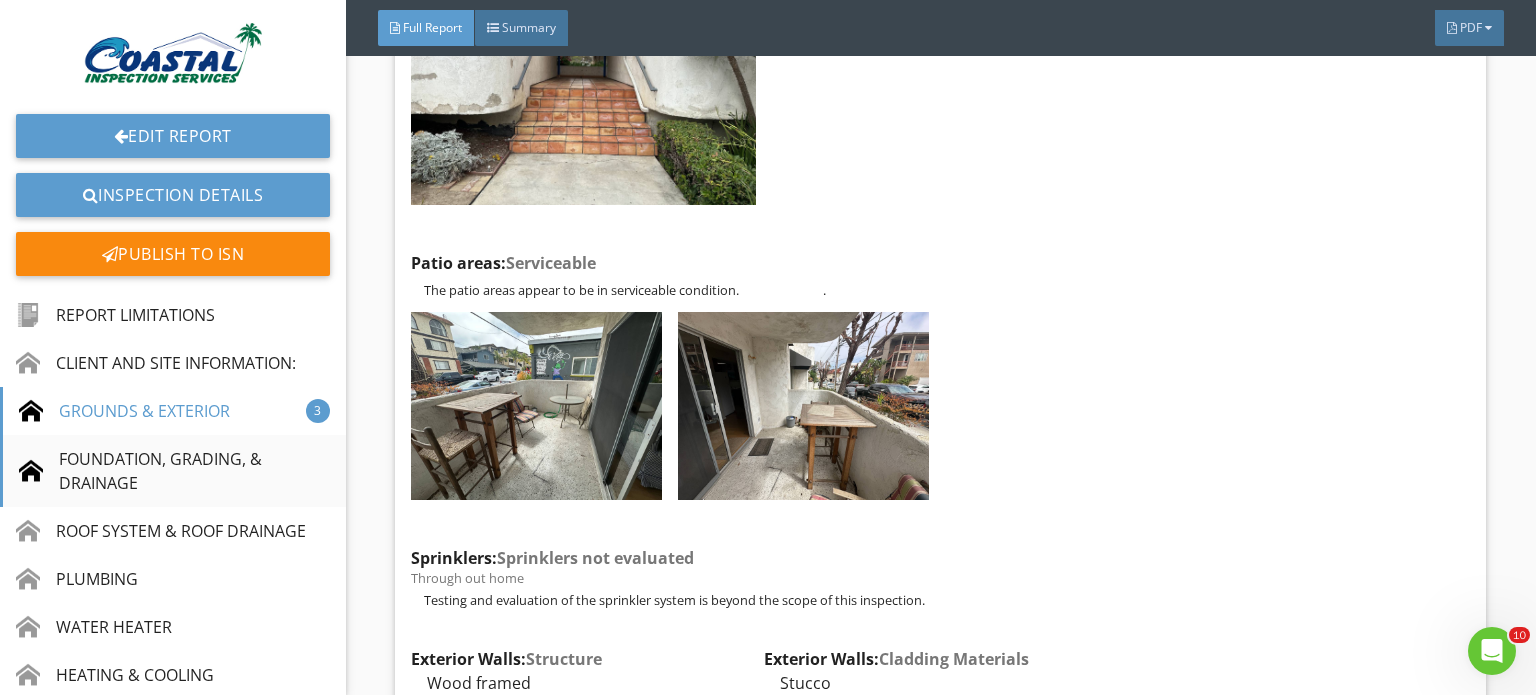 click on "FOUNDATION, GRADING, & DRAINAGE" at bounding box center [174, 471] 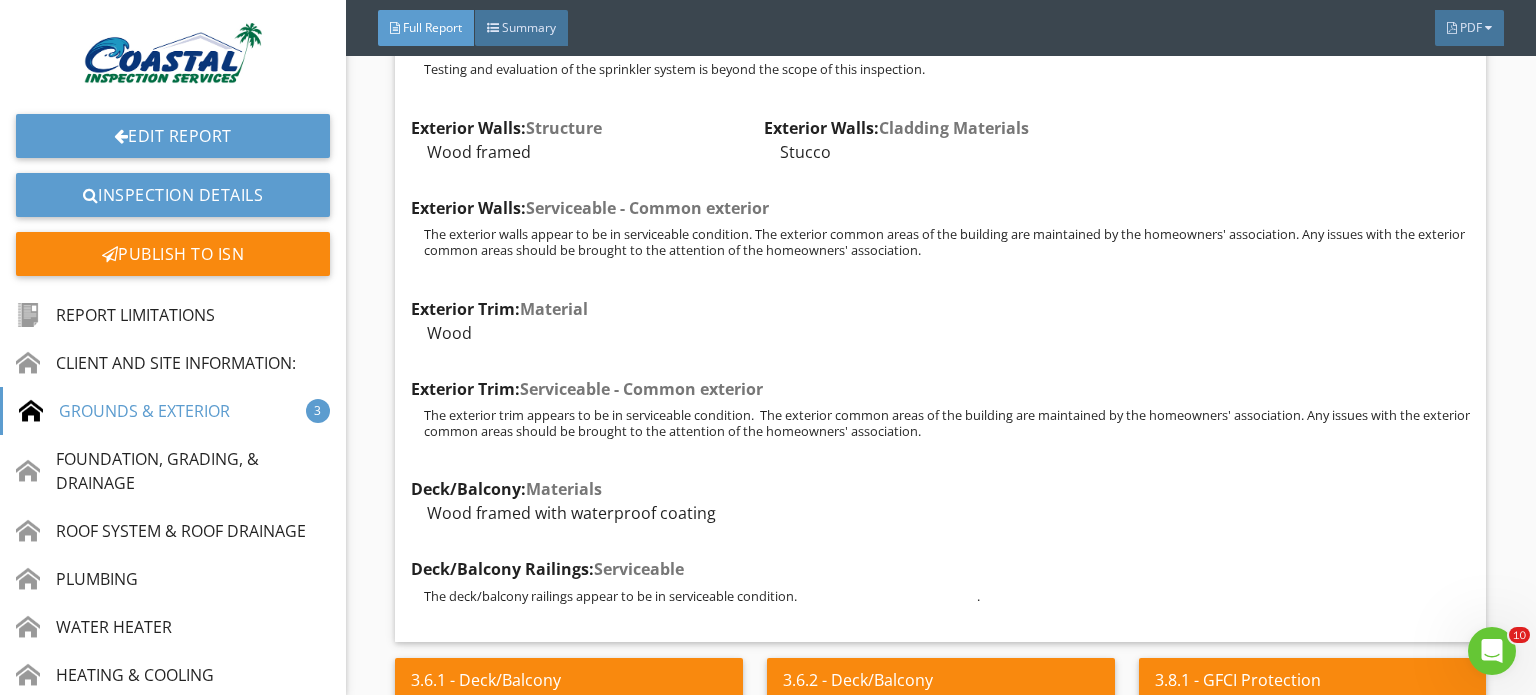 scroll, scrollTop: 3036, scrollLeft: 0, axis: vertical 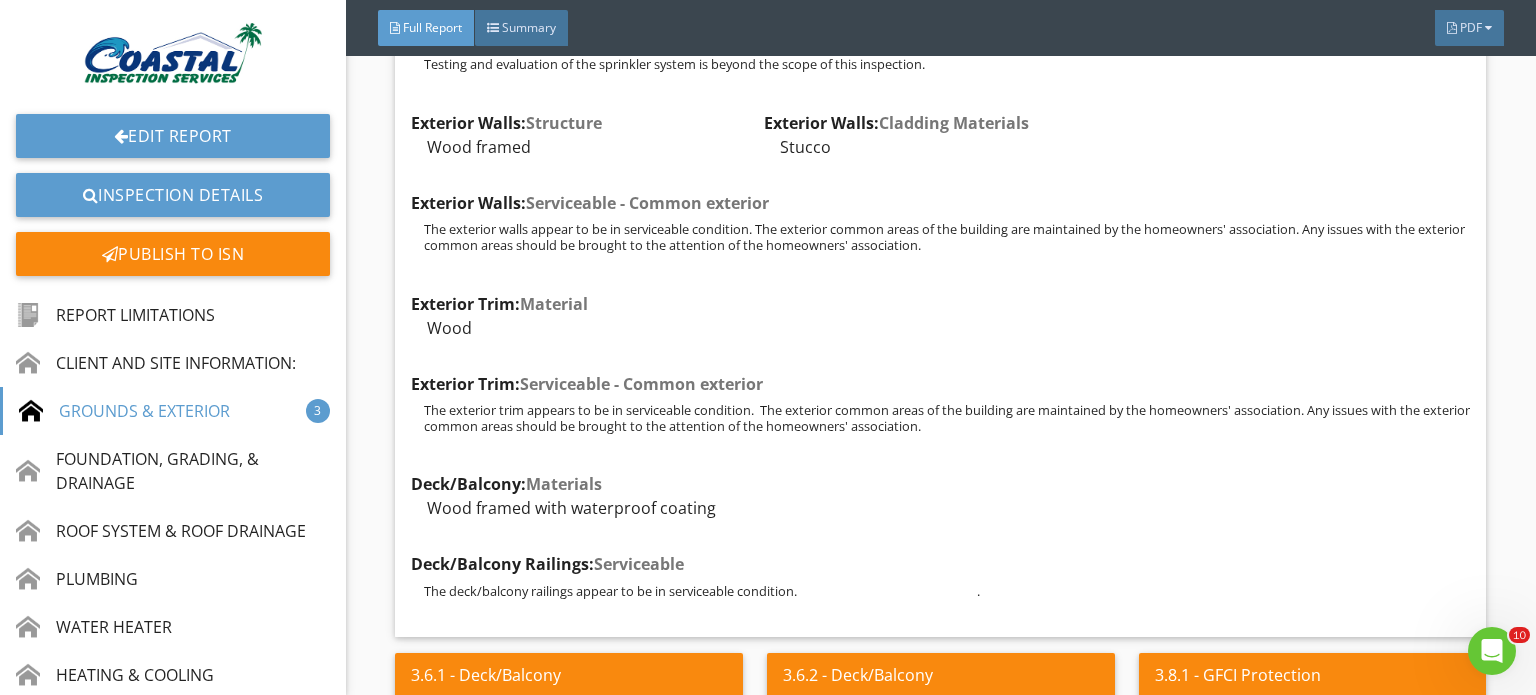 drag, startPoint x: 435, startPoint y: 671, endPoint x: 420, endPoint y: 637, distance: 37.161808 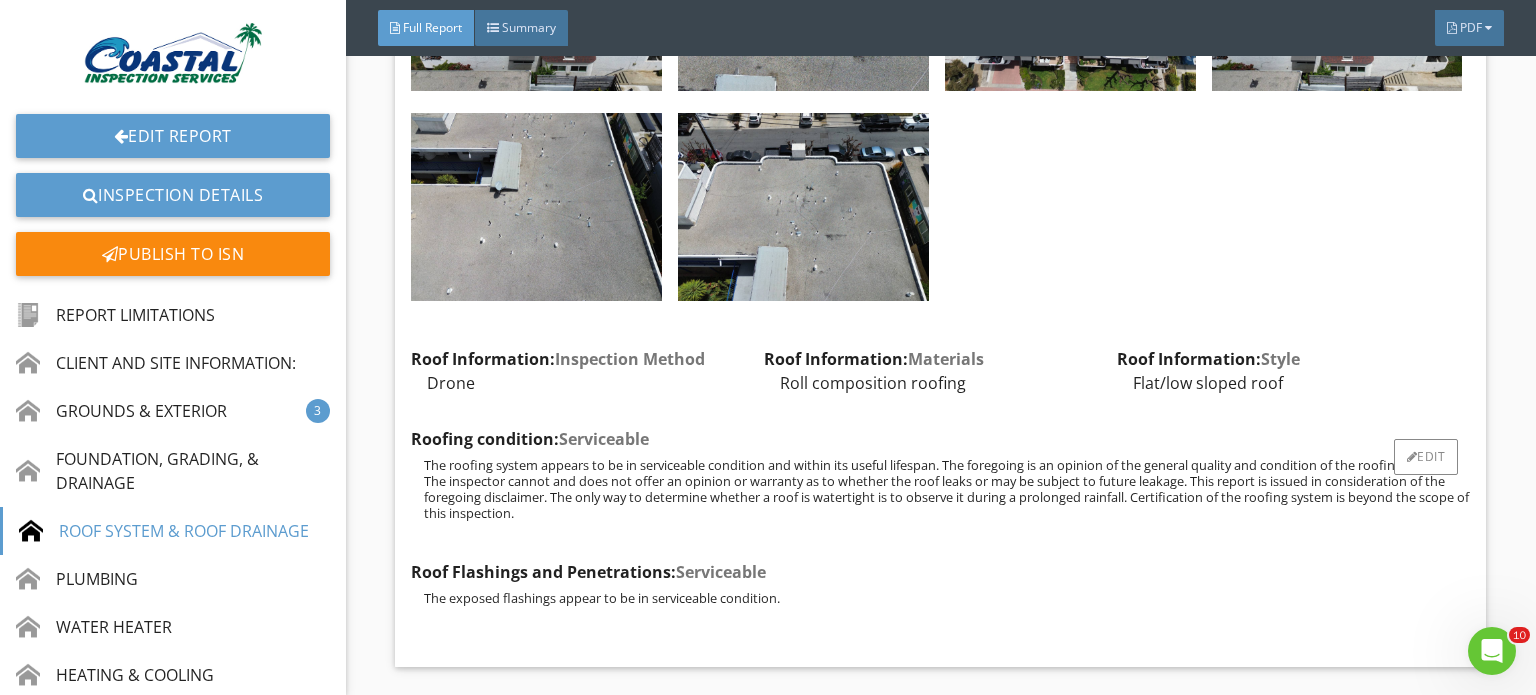 scroll, scrollTop: 5336, scrollLeft: 0, axis: vertical 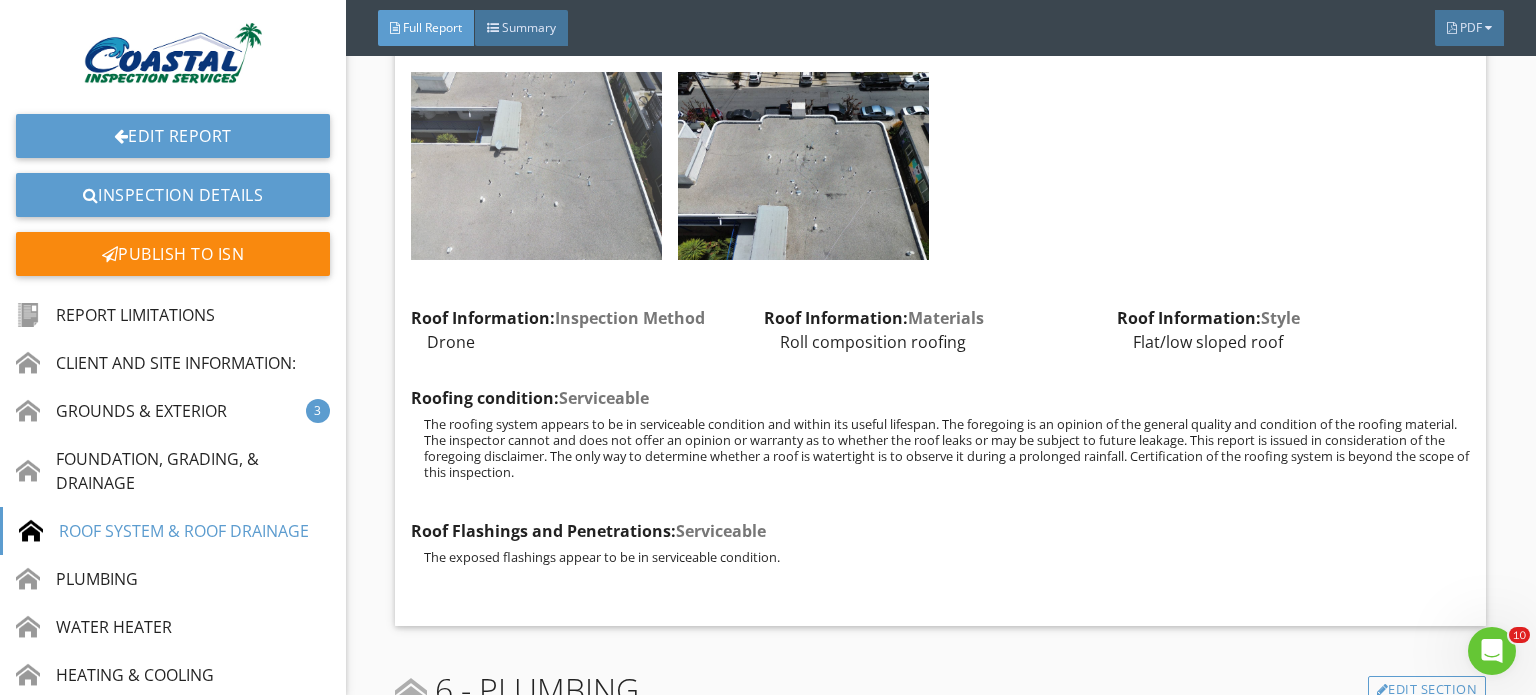 click at bounding box center (536, 166) 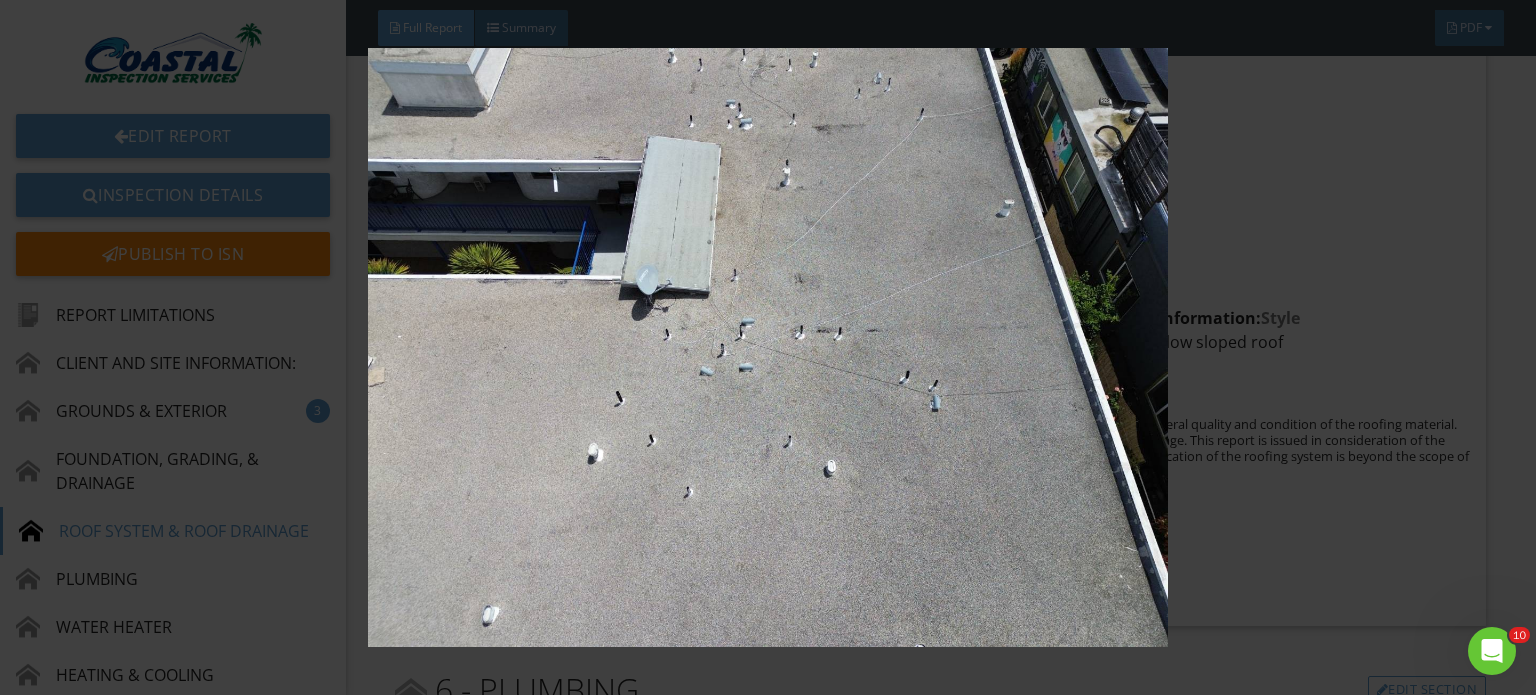 click at bounding box center [768, 347] 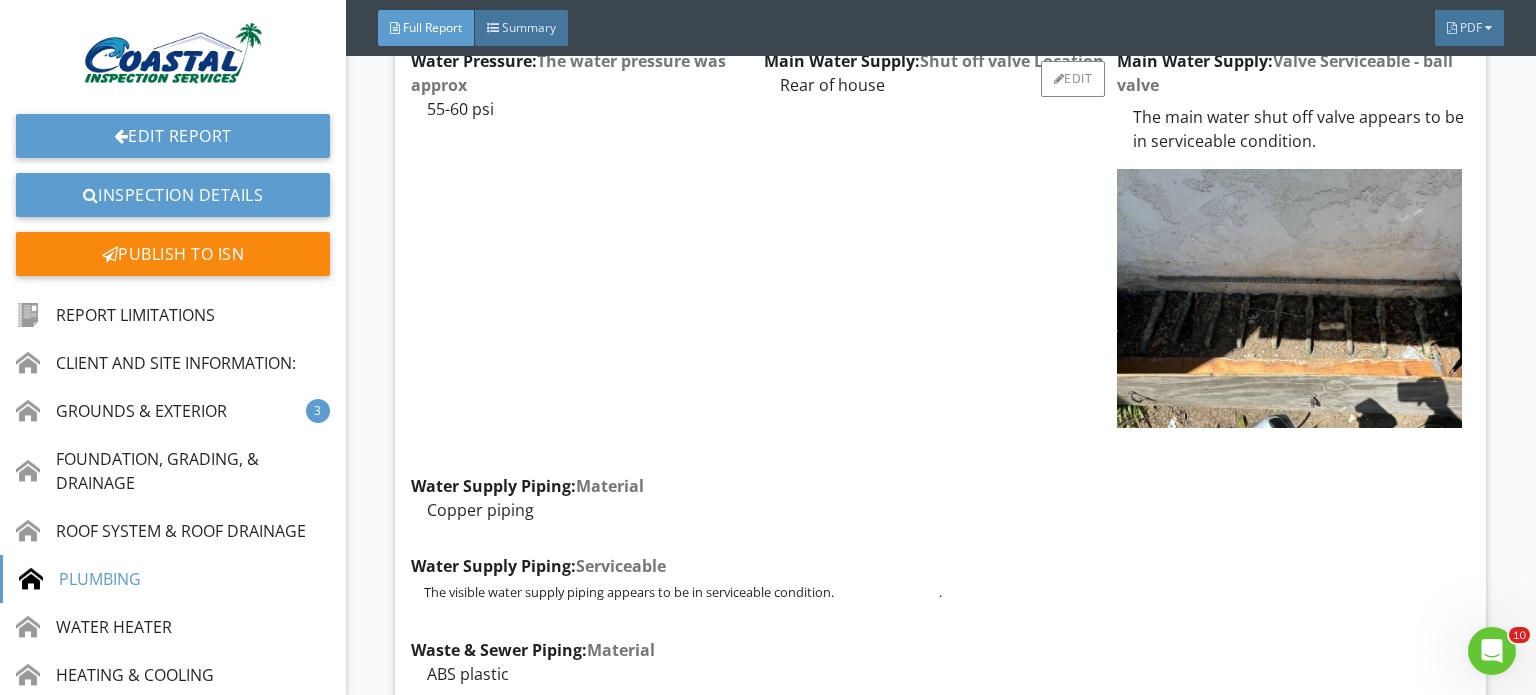 scroll, scrollTop: 6236, scrollLeft: 0, axis: vertical 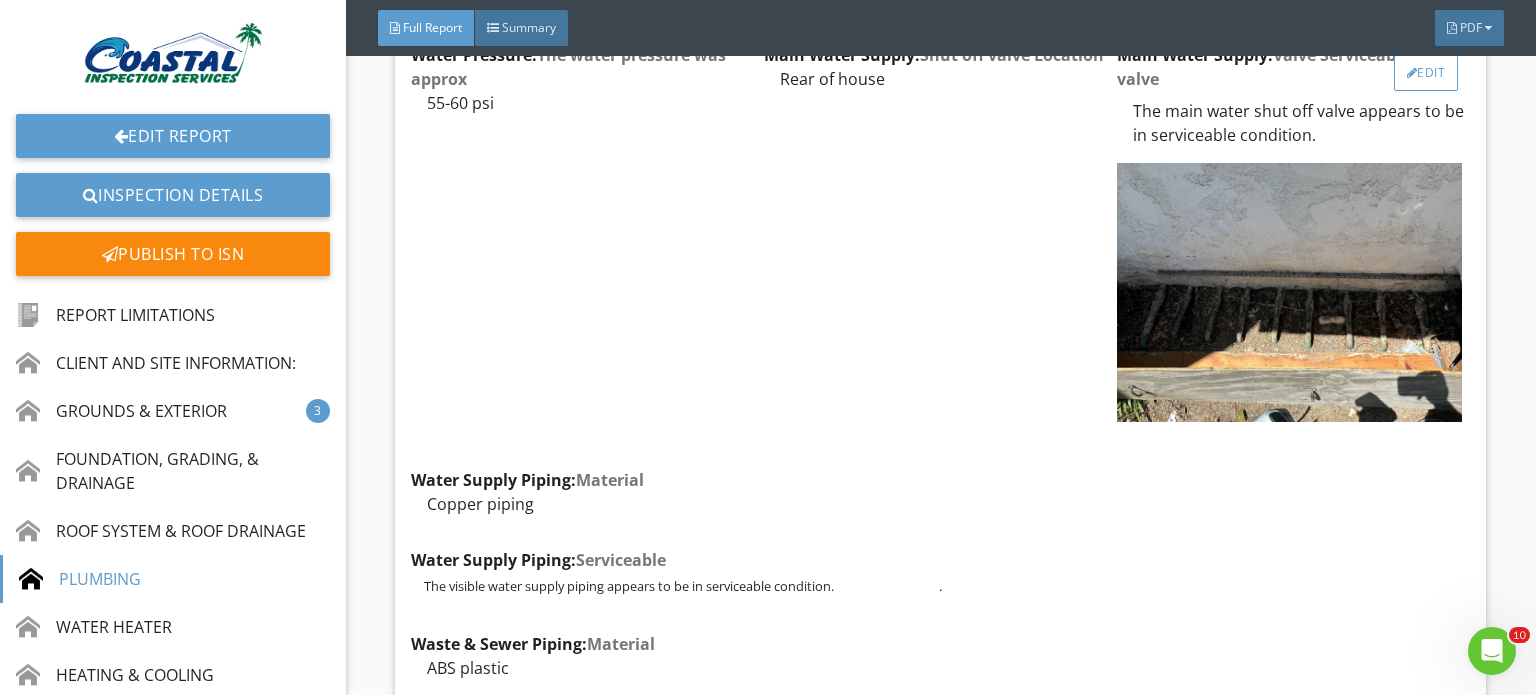 click on "Edit" at bounding box center [1426, 73] 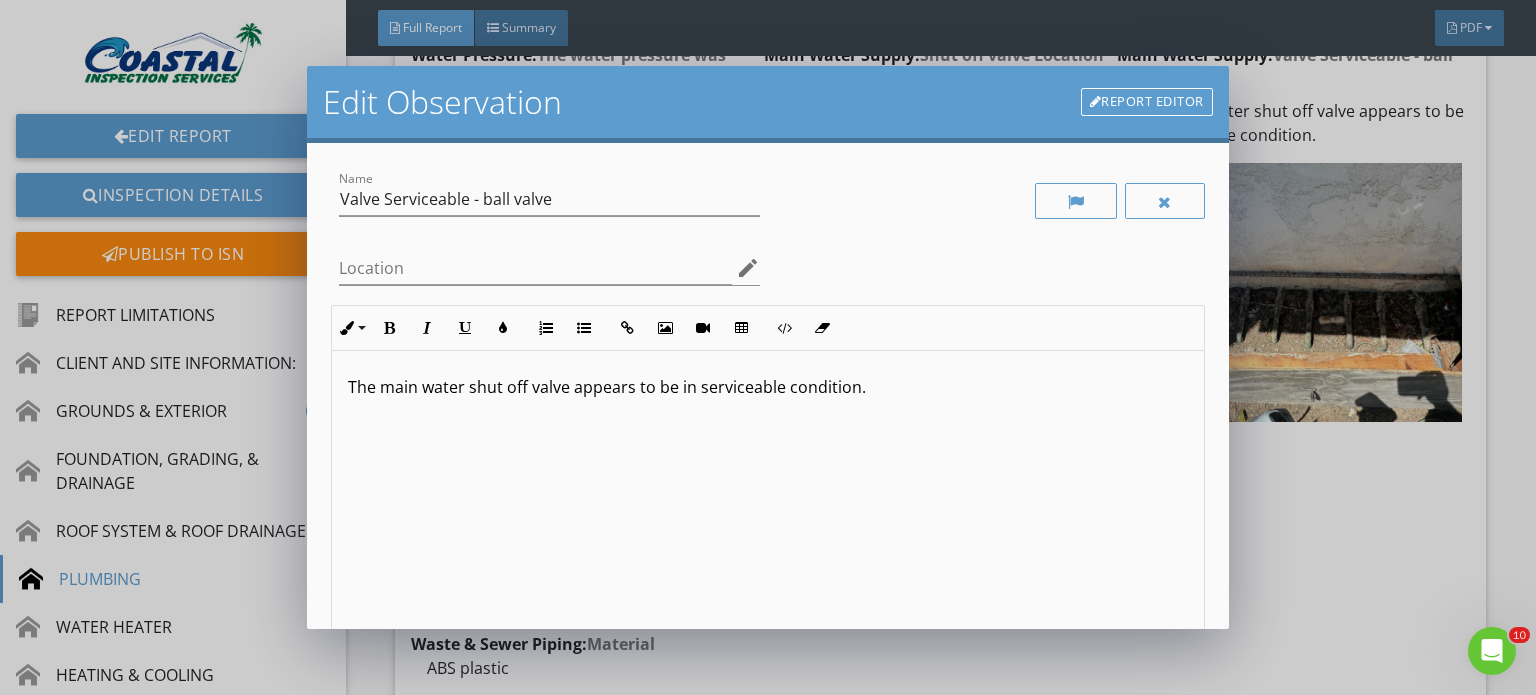 click on "Edit Observation
Report Editor
Name Valve Serviceable - ball valve                 Location edit   Inline Style XLarge Large Normal Small Light Small/Light Bold Italic Underline Colors Ordered List Unordered List Insert Link Insert Image Insert Video Insert Table Code View Clear Formatting The main water shut off valve appears to be in serviceable condition.  Enter text here <p>The main water shut off valve appears to be in serviceable condition.&nbsp;</p>       check_box_outline_blank Save as default name/text for this comment   Cancel
Save Changes" at bounding box center (768, 347) 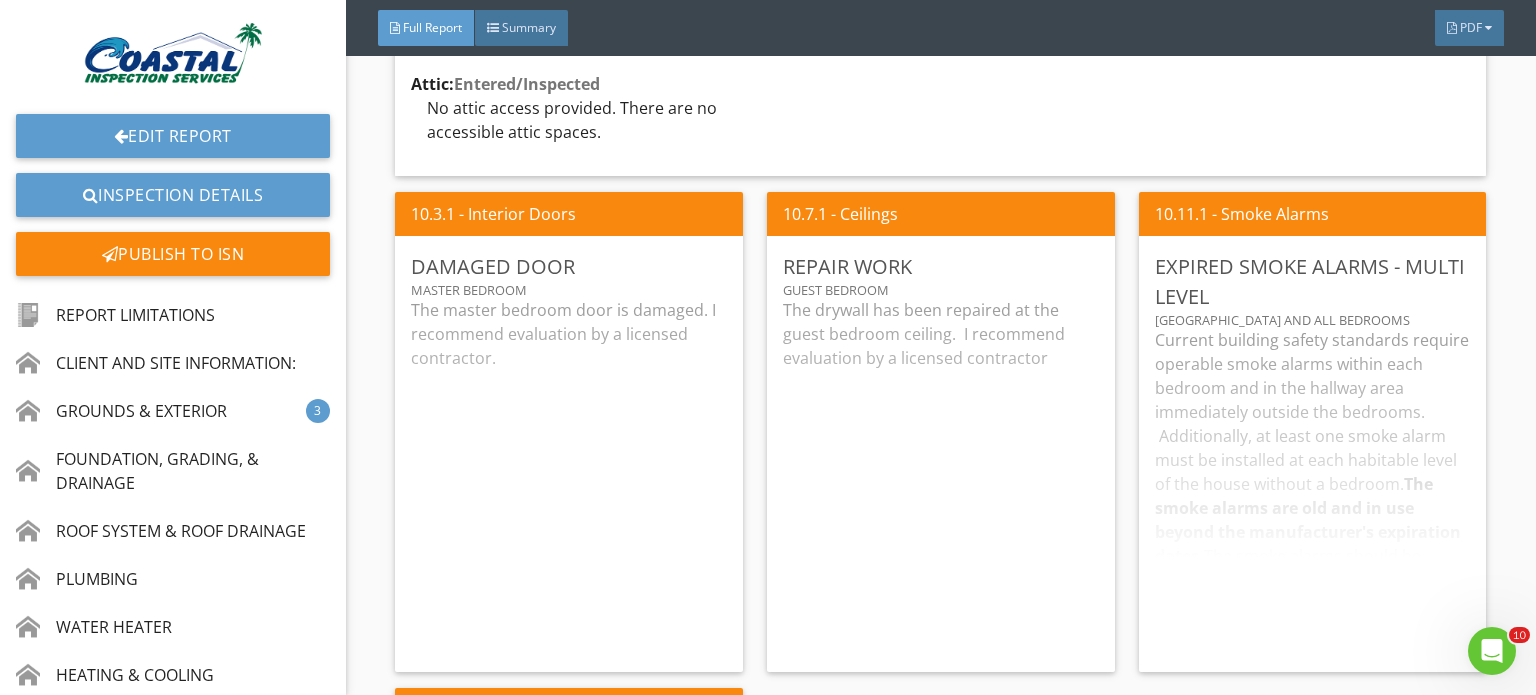 scroll, scrollTop: 14236, scrollLeft: 0, axis: vertical 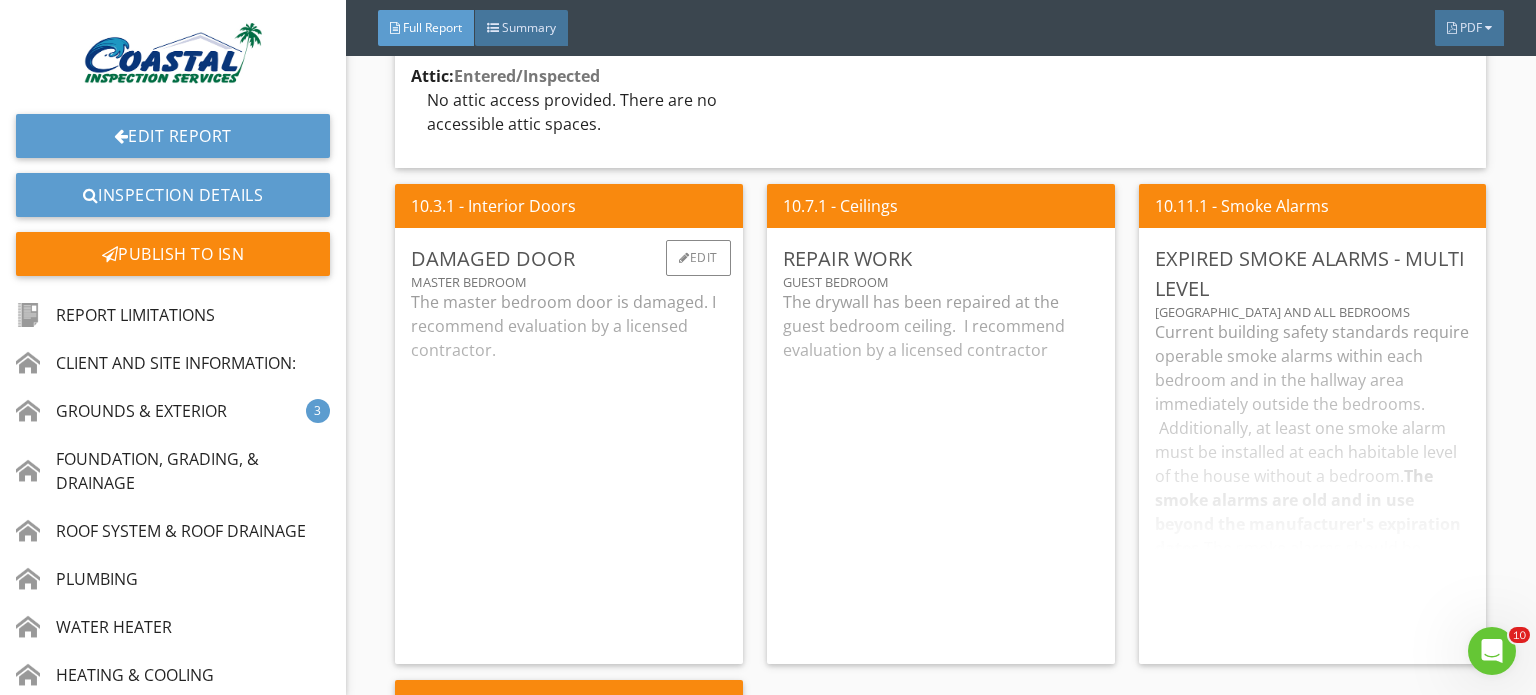 drag, startPoint x: 604, startPoint y: 389, endPoint x: 498, endPoint y: 463, distance: 129.2749 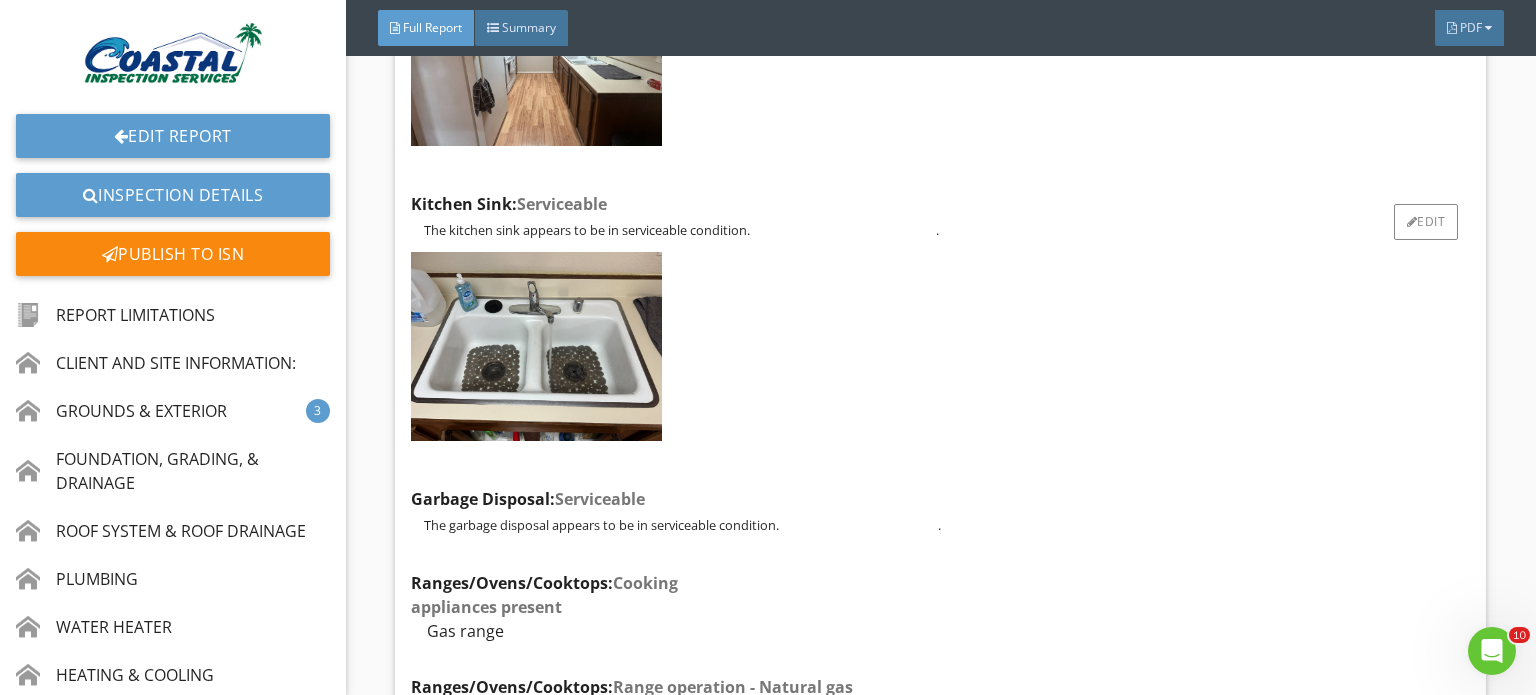 scroll, scrollTop: 15736, scrollLeft: 0, axis: vertical 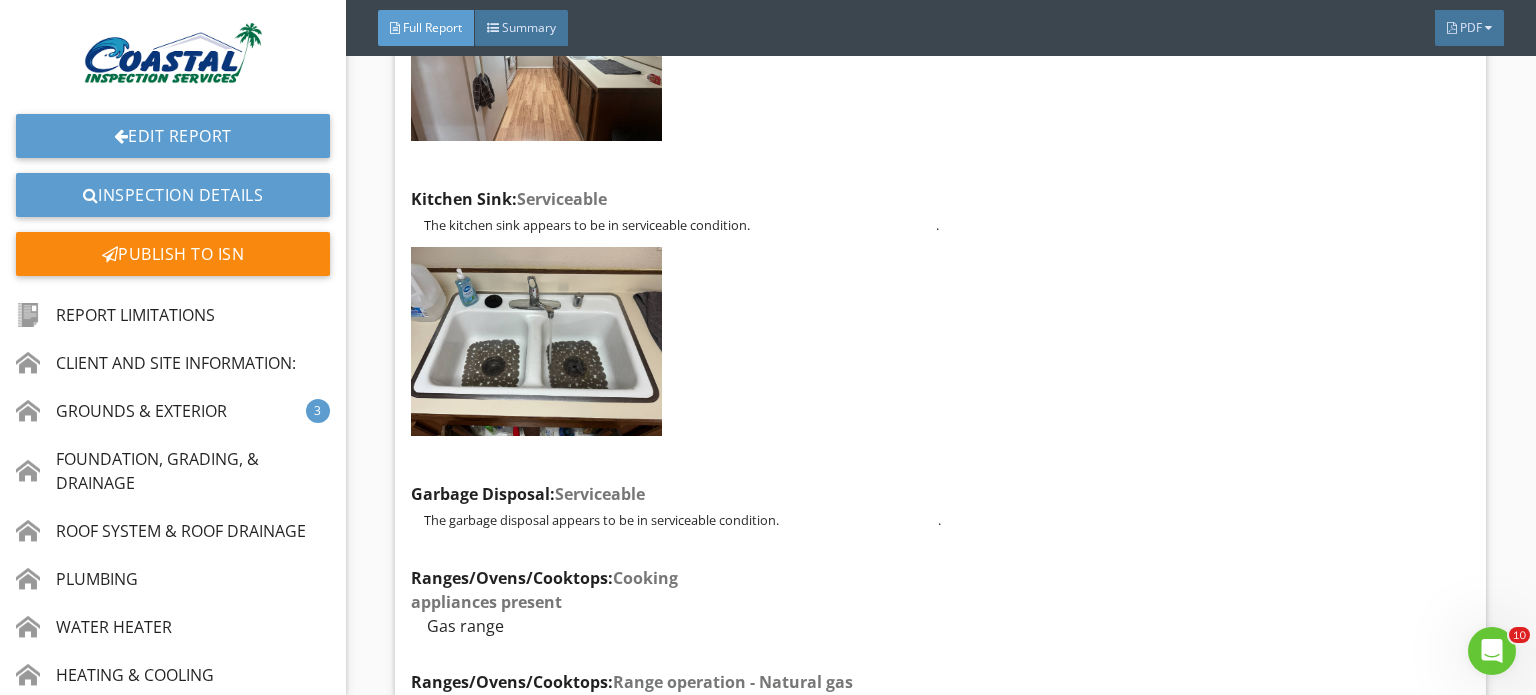 drag, startPoint x: 1096, startPoint y: 735, endPoint x: 1018, endPoint y: 578, distance: 175.3083 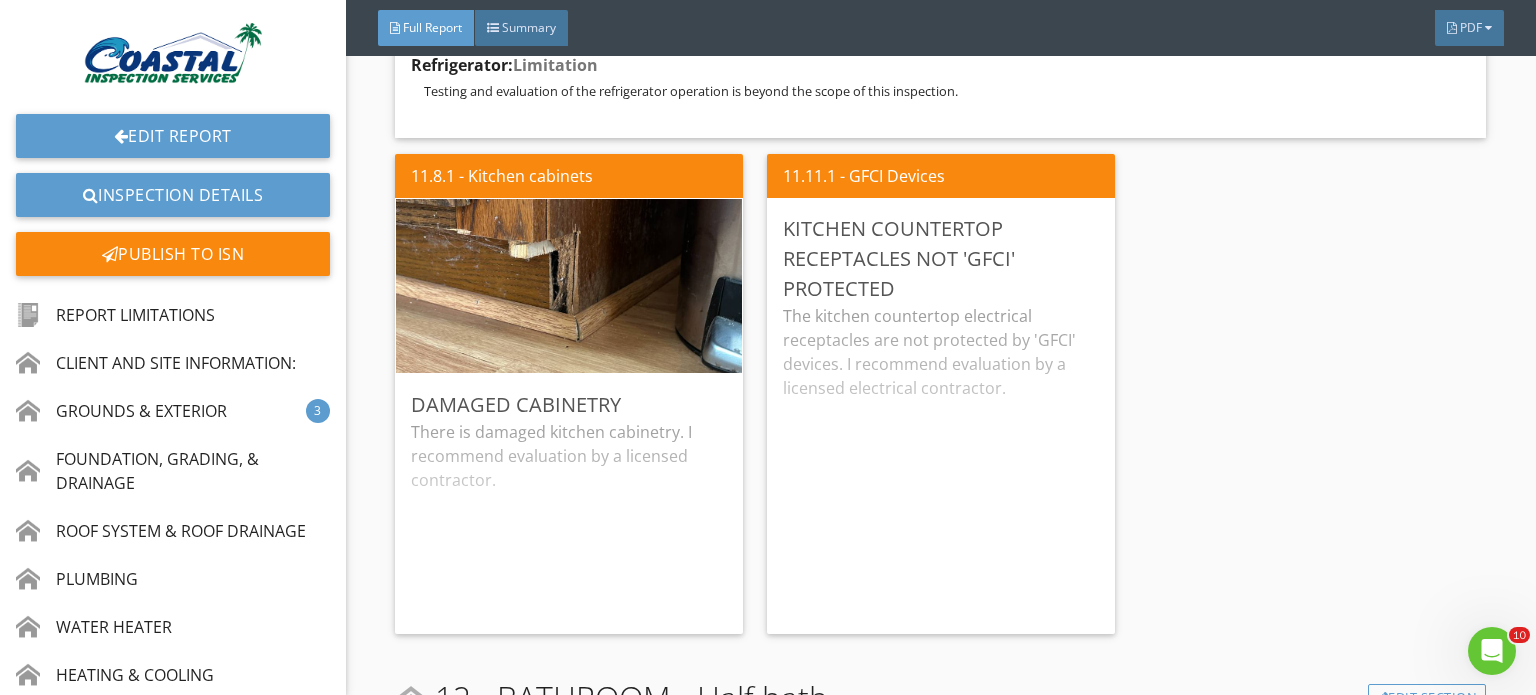 scroll, scrollTop: 17136, scrollLeft: 0, axis: vertical 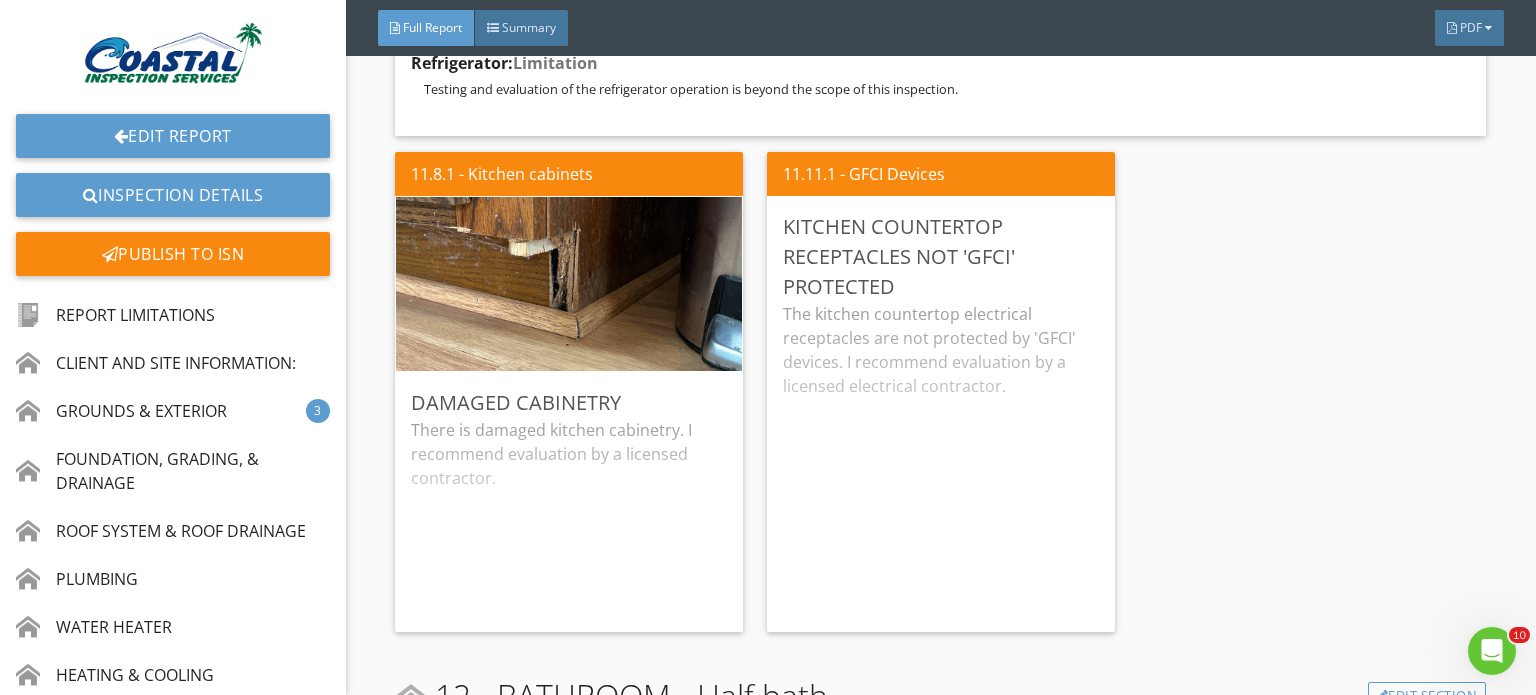 drag, startPoint x: 1131, startPoint y: 348, endPoint x: 1228, endPoint y: 393, distance: 106.929886 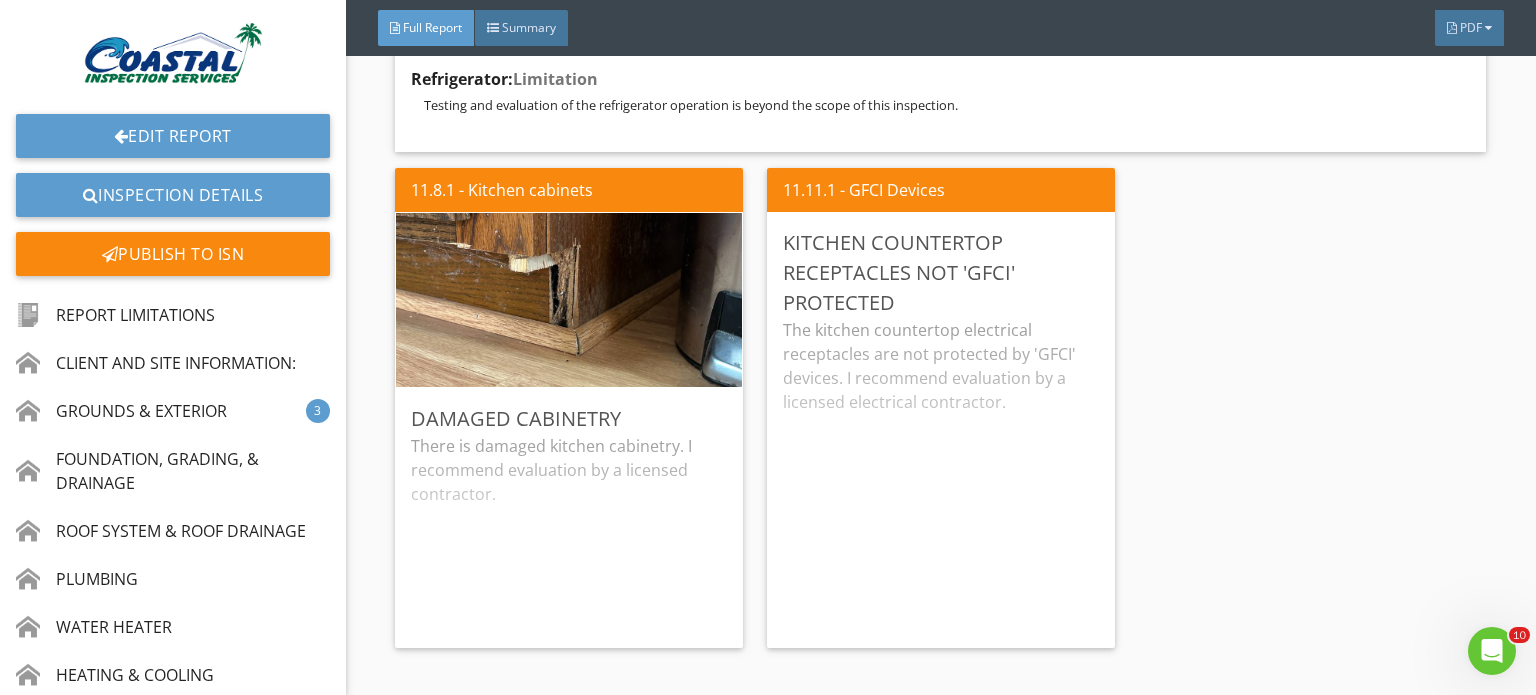 scroll, scrollTop: 17136, scrollLeft: 0, axis: vertical 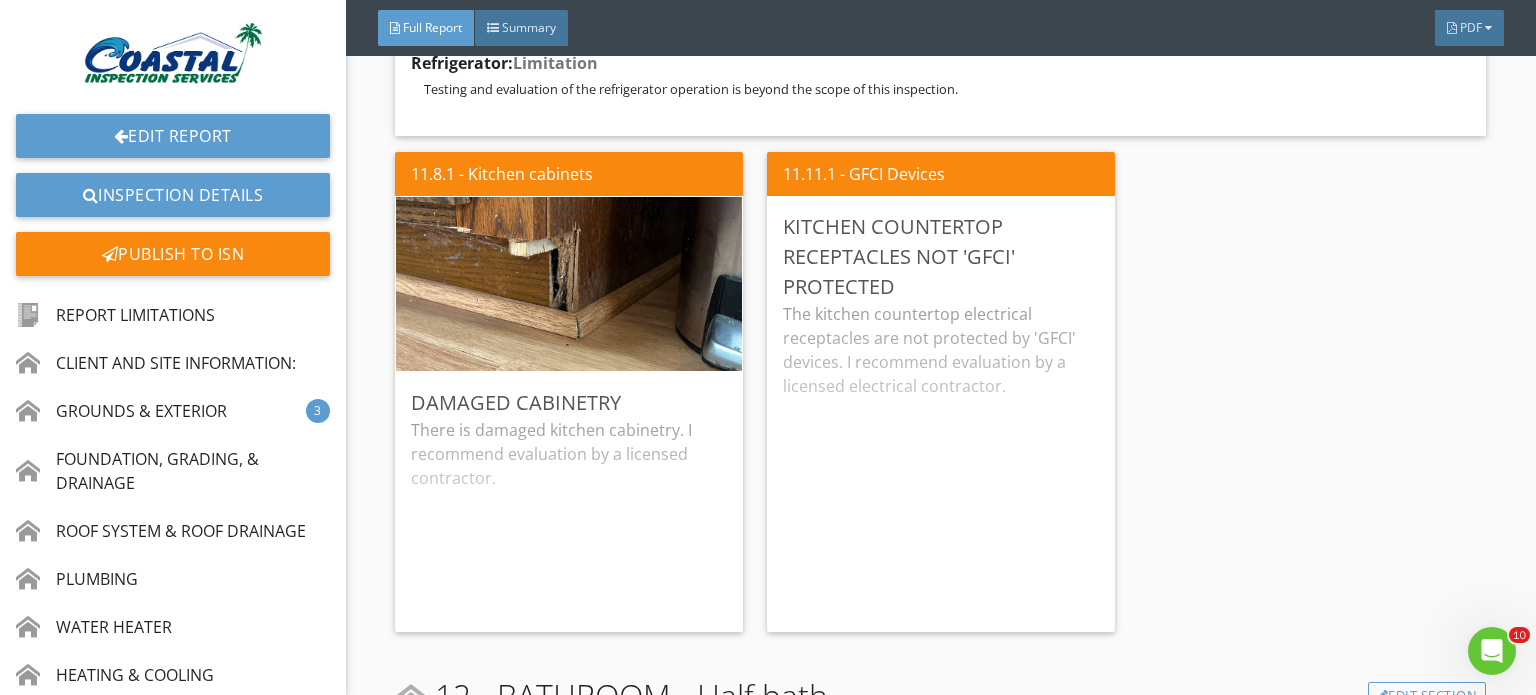 drag, startPoint x: 1202, startPoint y: 436, endPoint x: 1174, endPoint y: 452, distance: 32.24903 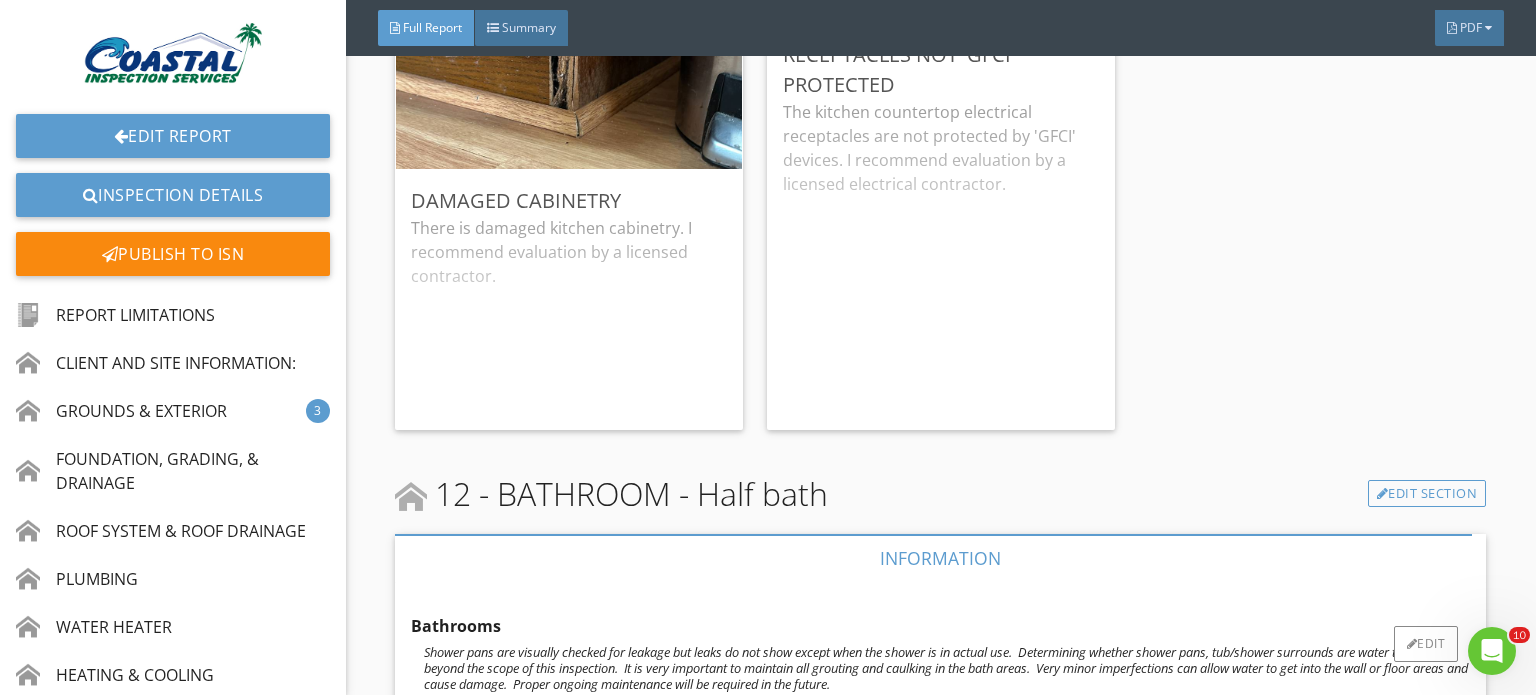 scroll, scrollTop: 17336, scrollLeft: 0, axis: vertical 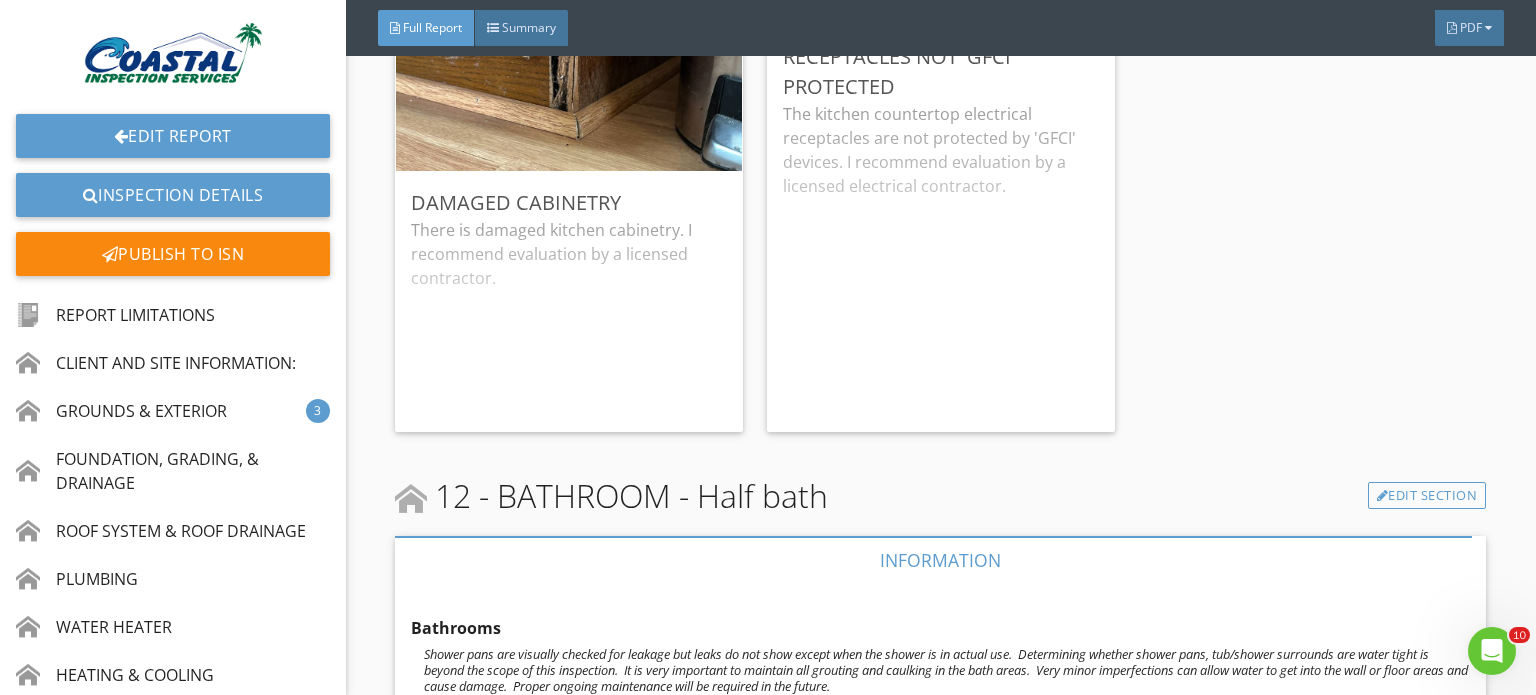 click on "The kitchen countertop electrical receptacles are not protected by 'GFCI' devices. I recommend evaluation by a licensed electrical contractor." at bounding box center [941, 259] 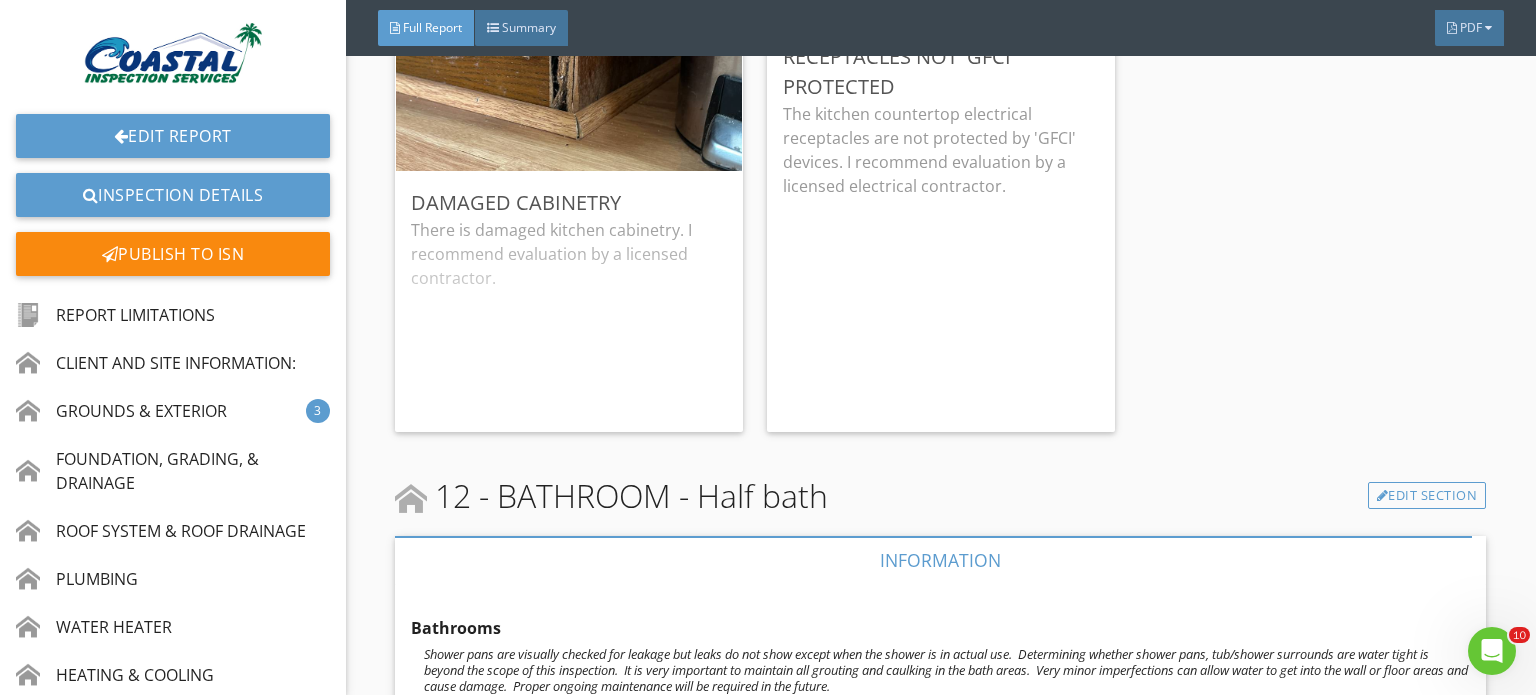 click on "The kitchen countertop electrical receptacles are not protected by 'GFCI' devices. I recommend evaluation by a licensed electrical contractor." at bounding box center [941, 254] 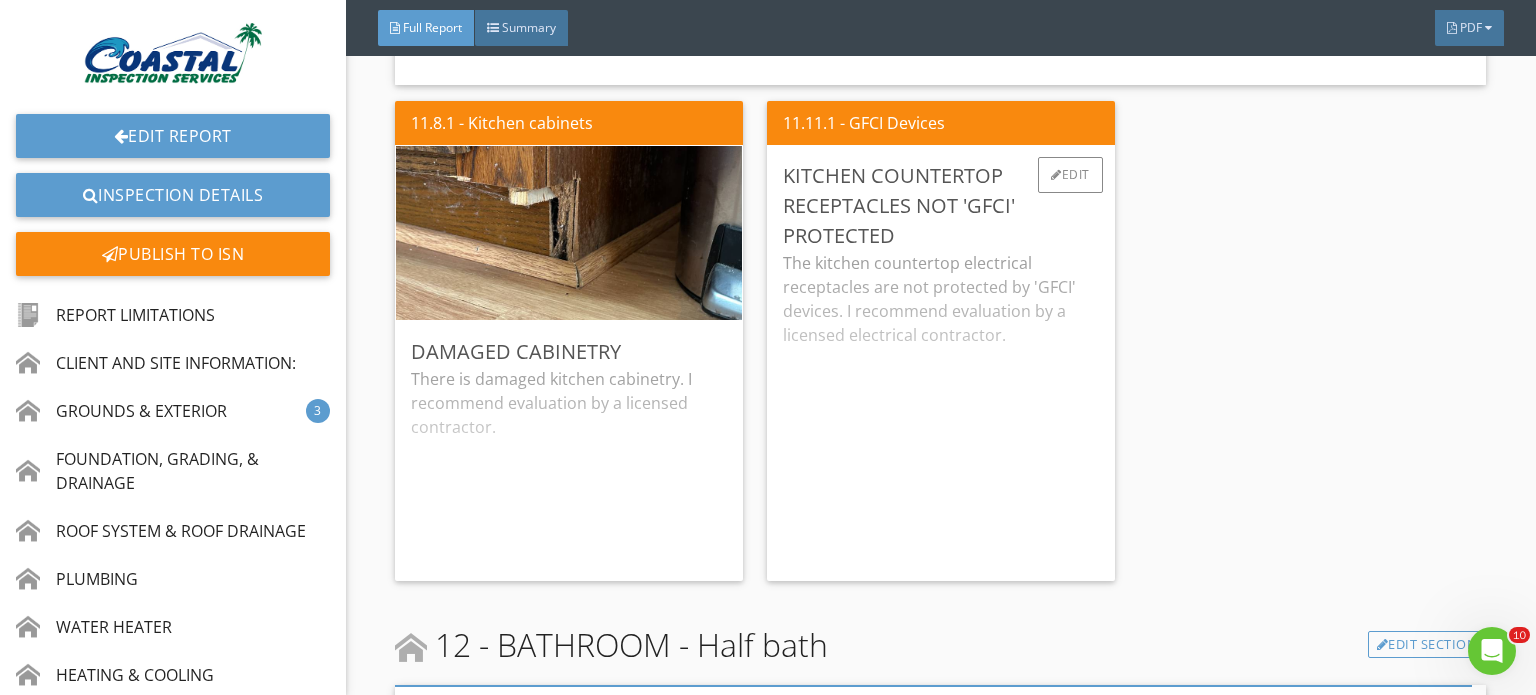 scroll, scrollTop: 17136, scrollLeft: 0, axis: vertical 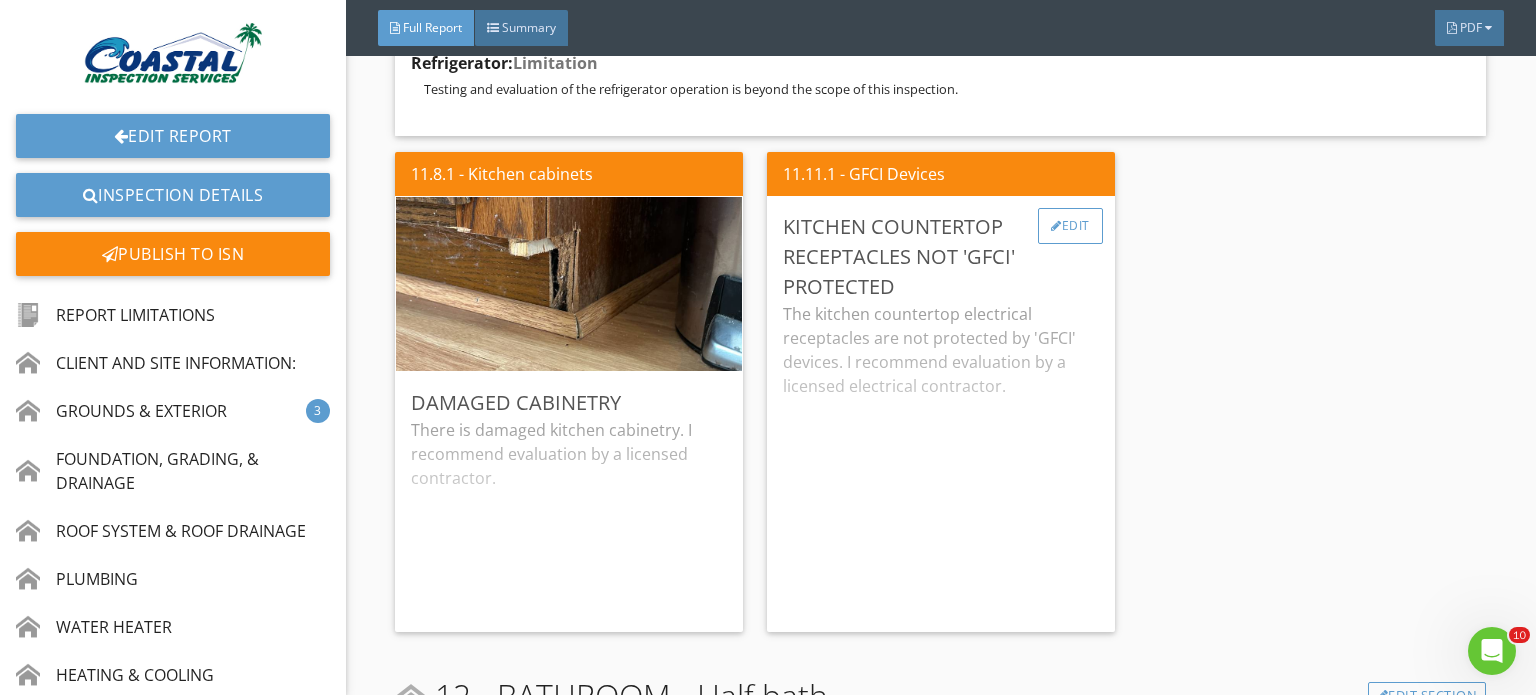 click on "Edit" at bounding box center [1070, 226] 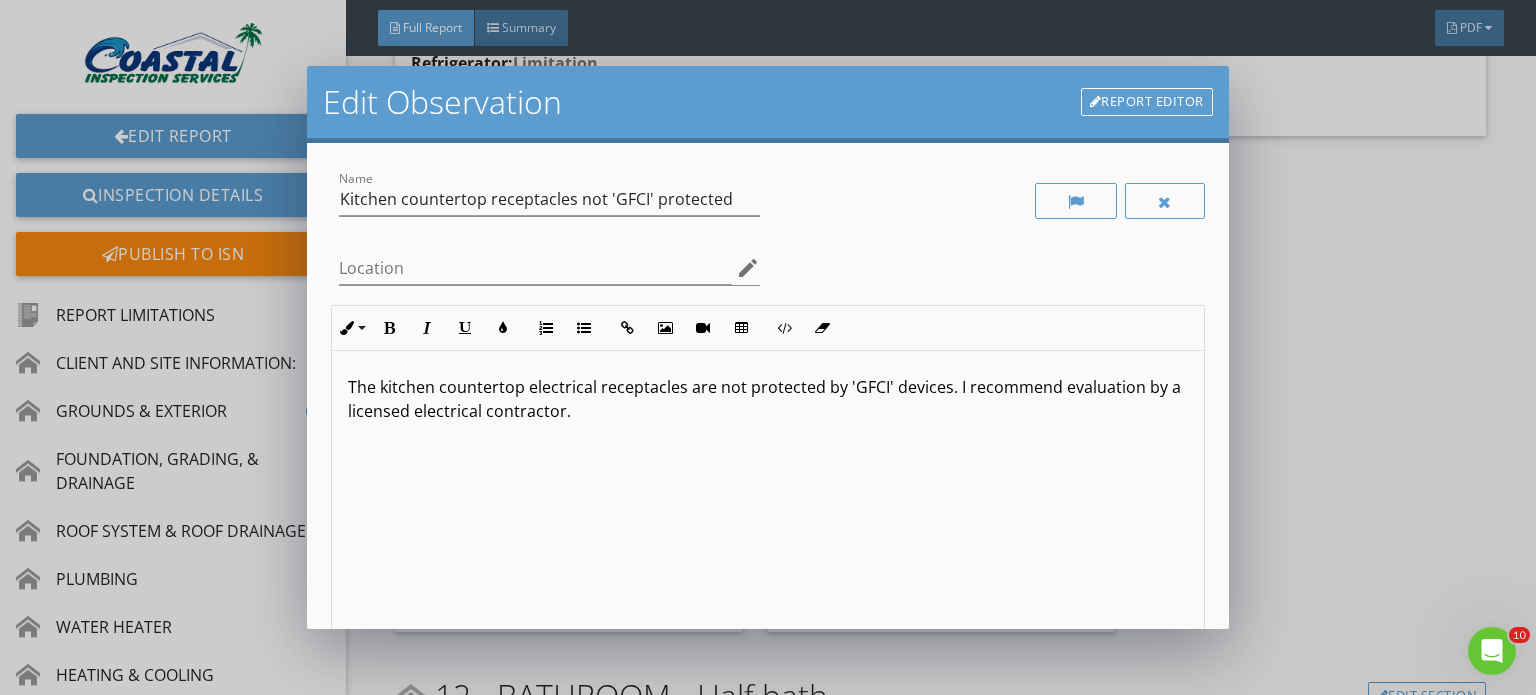 click on "Edit Observation
Report Editor
Name Kitchen countertop receptacles not 'GFCI' protected                 Location edit   Inline Style XLarge Large Normal Small Light Small/Light Bold Italic Underline Colors Ordered List Unordered List Insert Link Insert Image Insert Video Insert Table Code View Clear Formatting The kitchen countertop electrical receptacles are not protected by 'GFCI' devices. I recommend evaluation by a licensed electrical contractor. Enter text here <p>The kitchen countertop electrical receptacles are not protected by 'GFCI' devices. I recommend evaluation by a licensed electrical contractor.</p>       check_box_outline_blank Save as default name/text for this comment   Cancel
Save Changes" at bounding box center [768, 347] 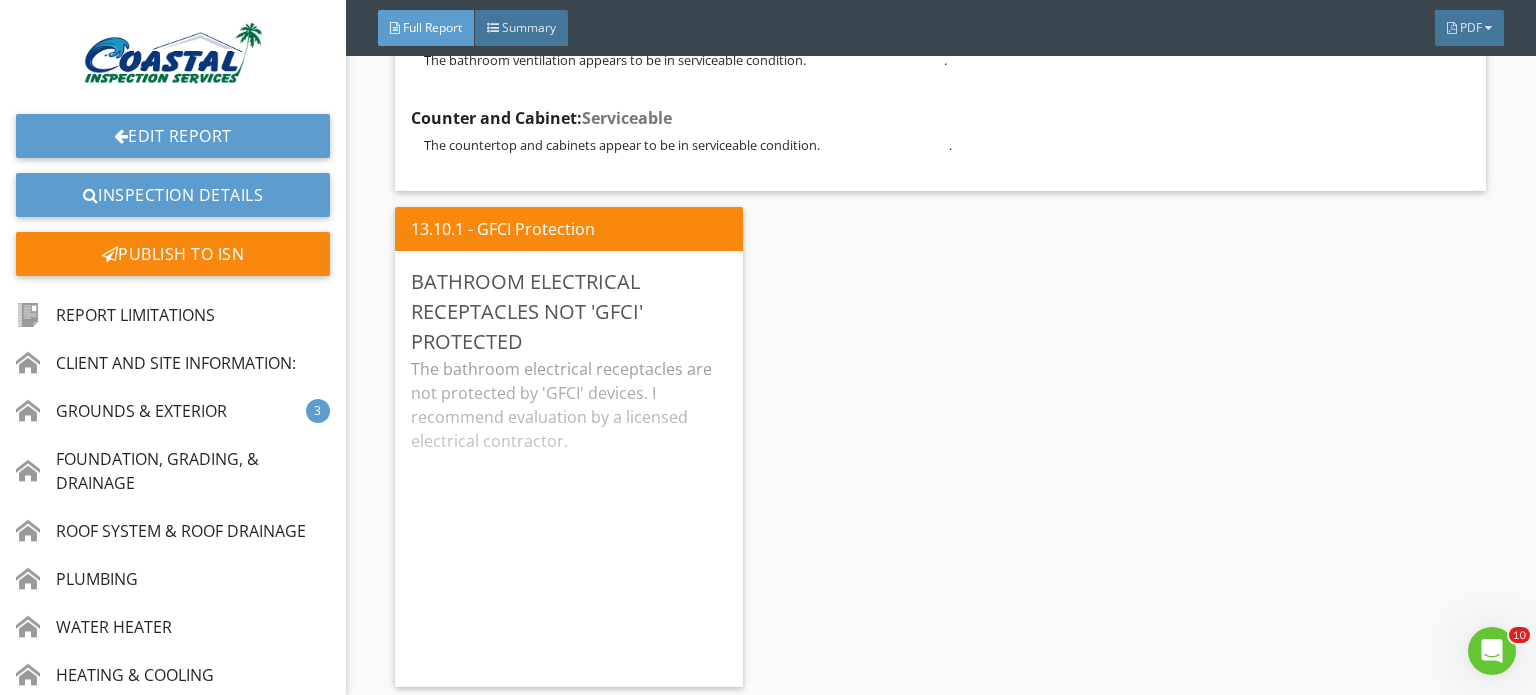 scroll, scrollTop: 20422, scrollLeft: 0, axis: vertical 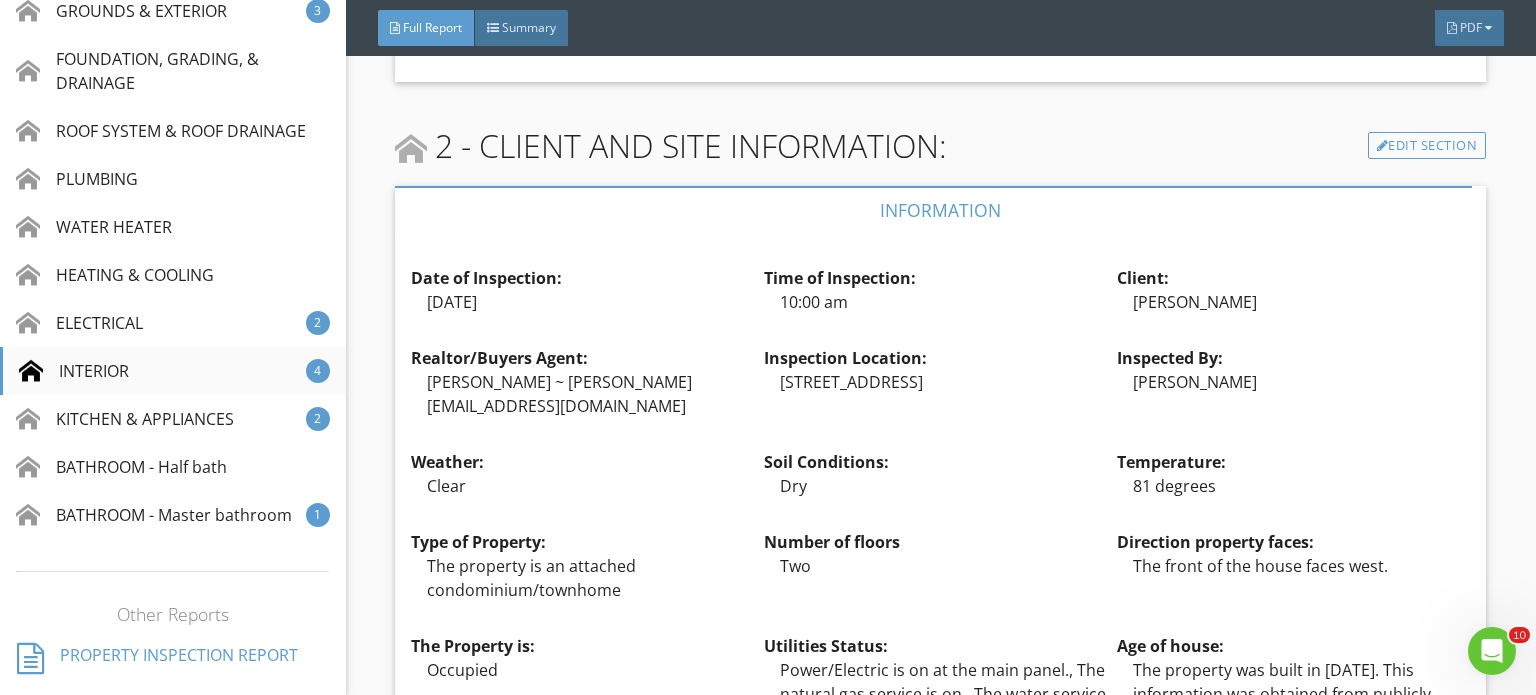 click on "INTERIOR
4" at bounding box center [173, 371] 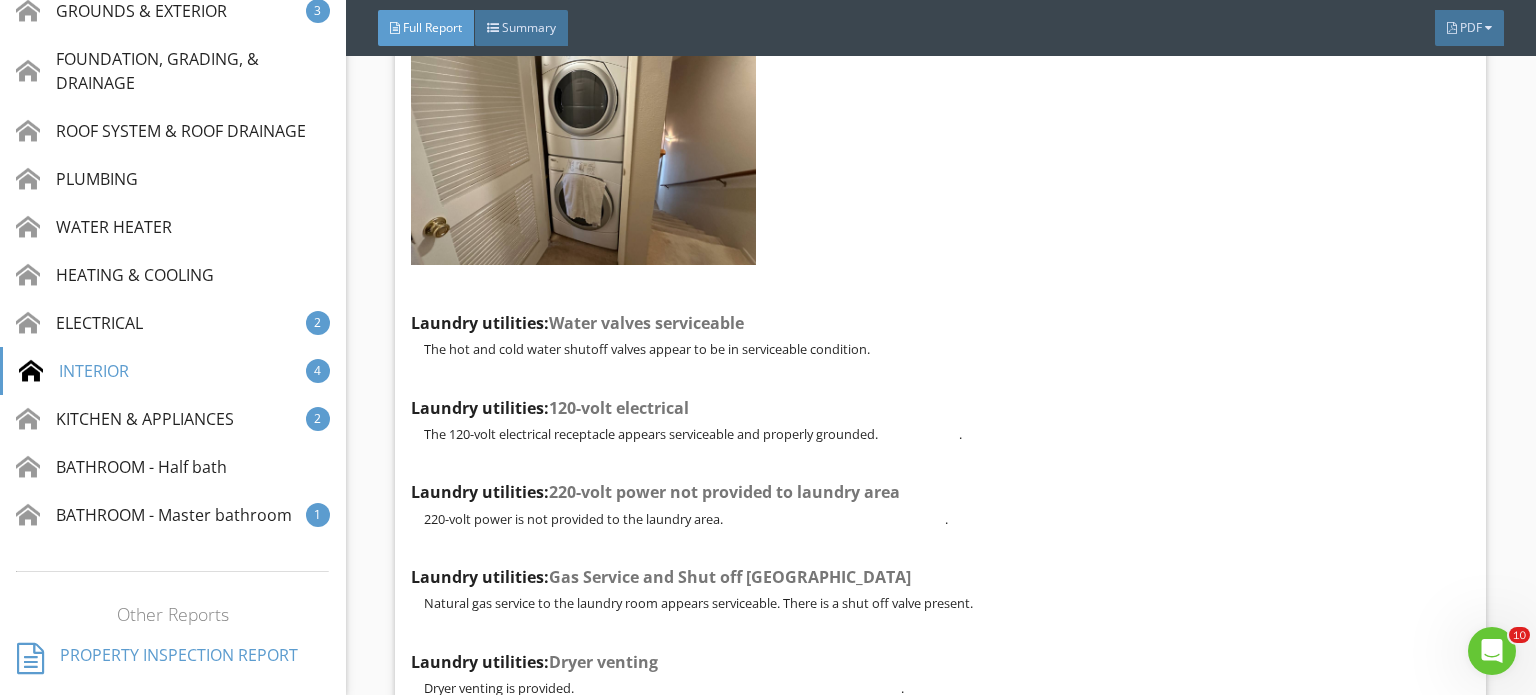scroll, scrollTop: 13447, scrollLeft: 0, axis: vertical 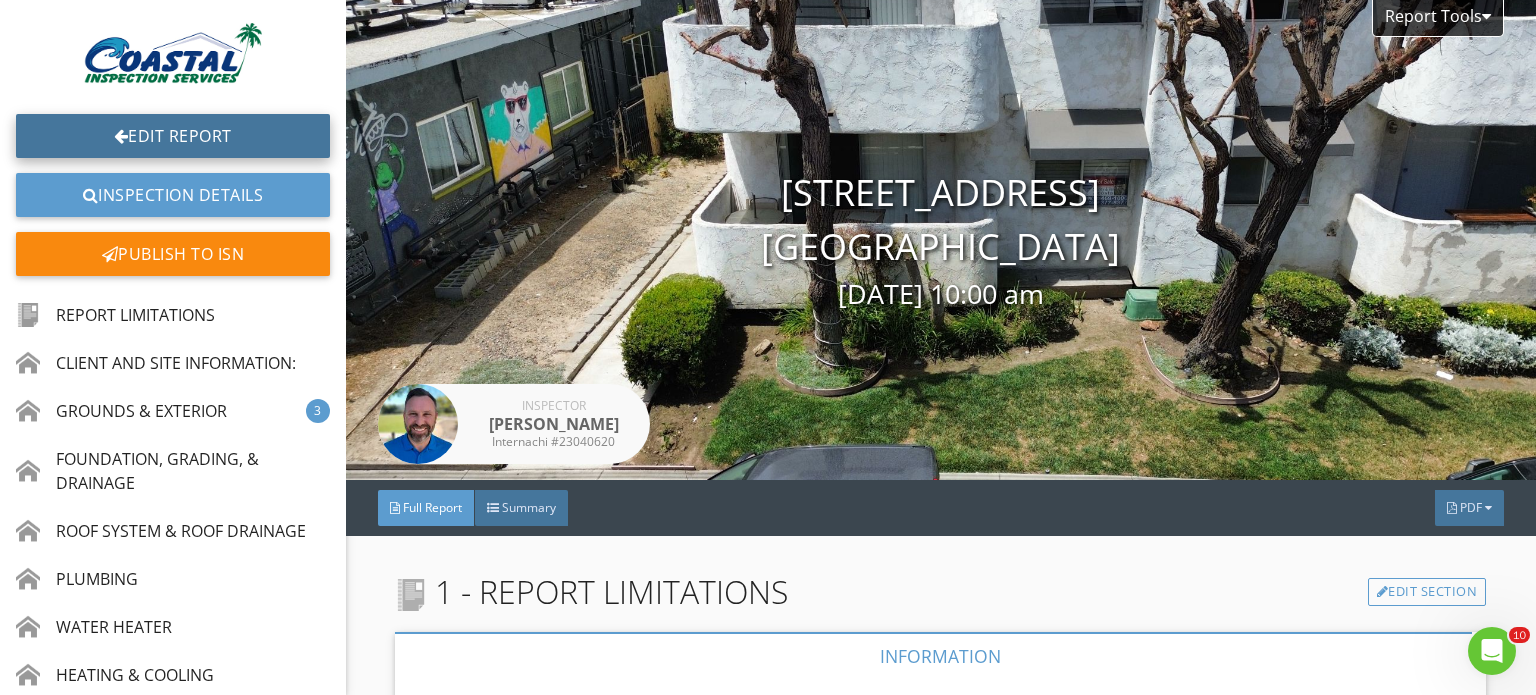 click on "Edit Report" at bounding box center [173, 136] 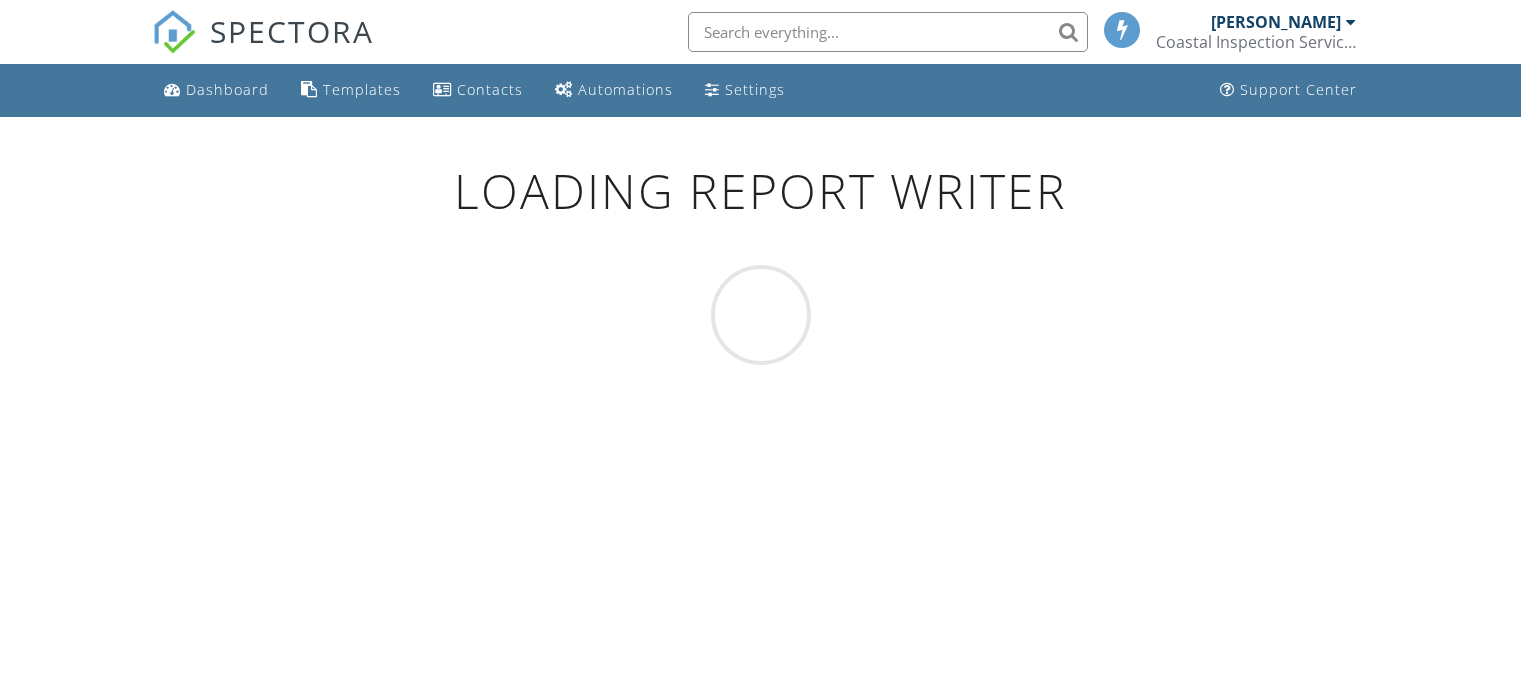 scroll, scrollTop: 0, scrollLeft: 0, axis: both 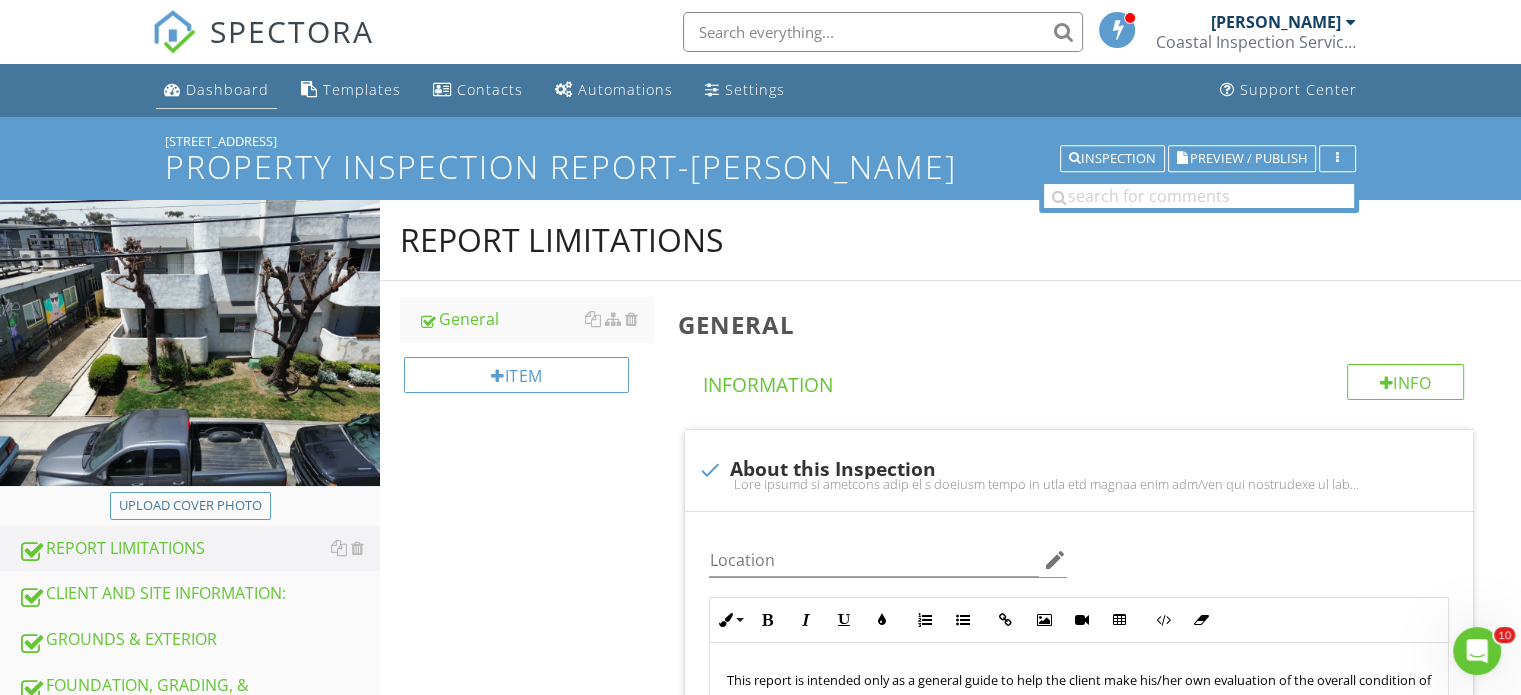 click on "Dashboard" at bounding box center (227, 89) 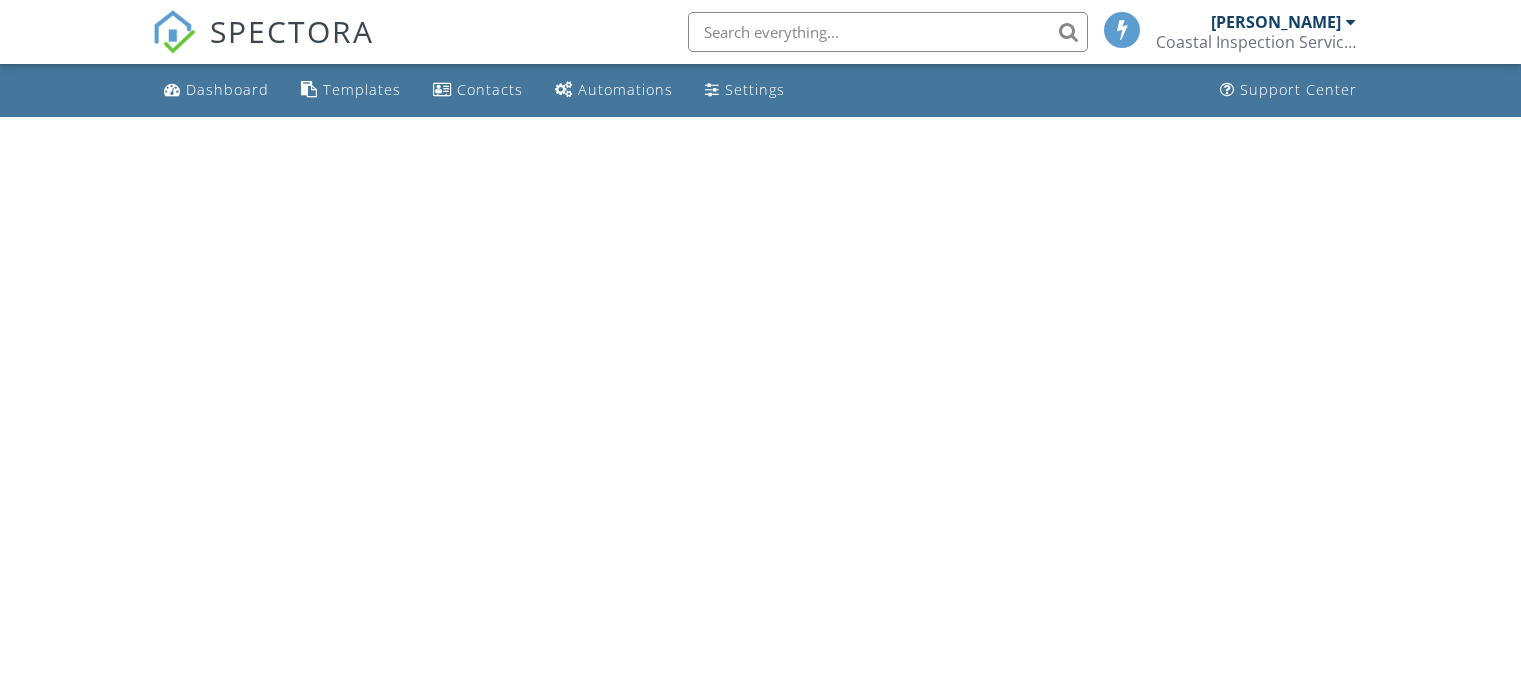 scroll, scrollTop: 0, scrollLeft: 0, axis: both 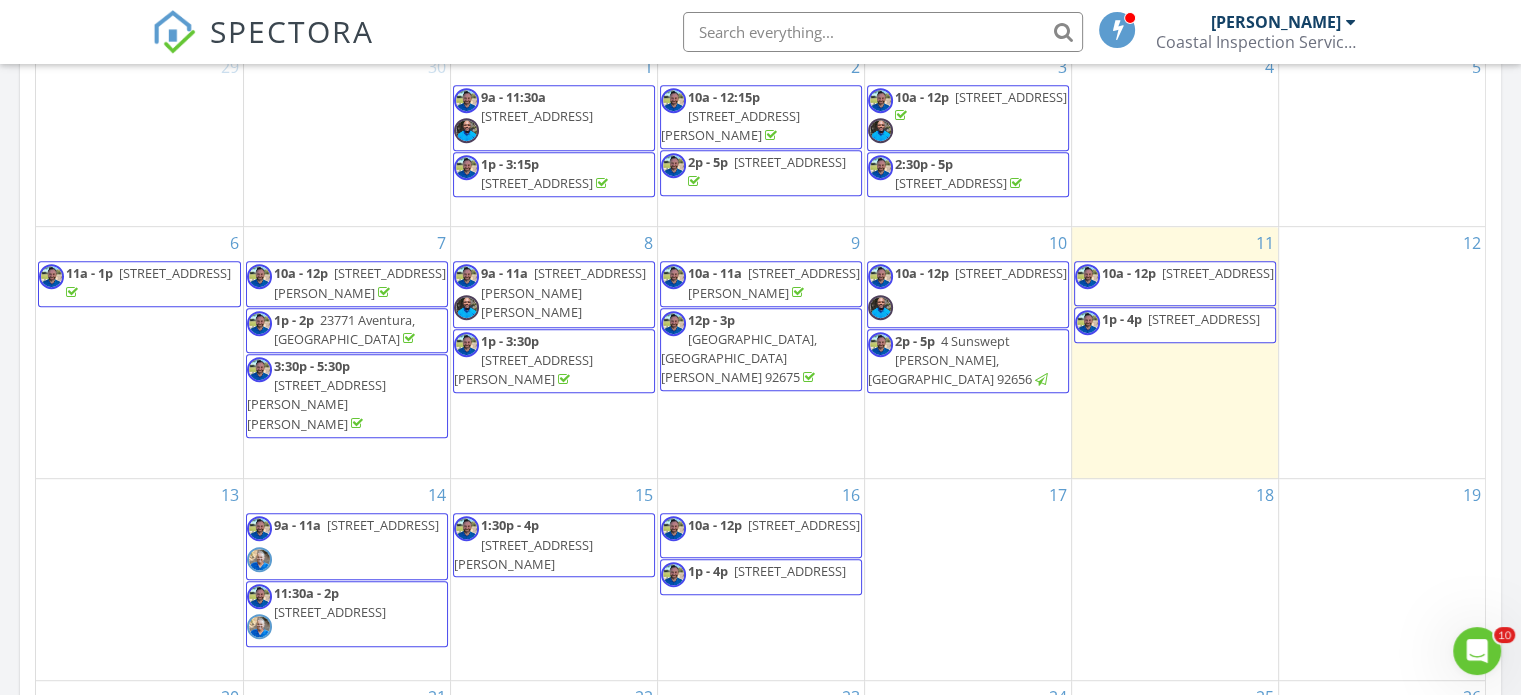 click on "322 Fawn Street, Rancho Mission Viejo 92694" at bounding box center (804, 525) 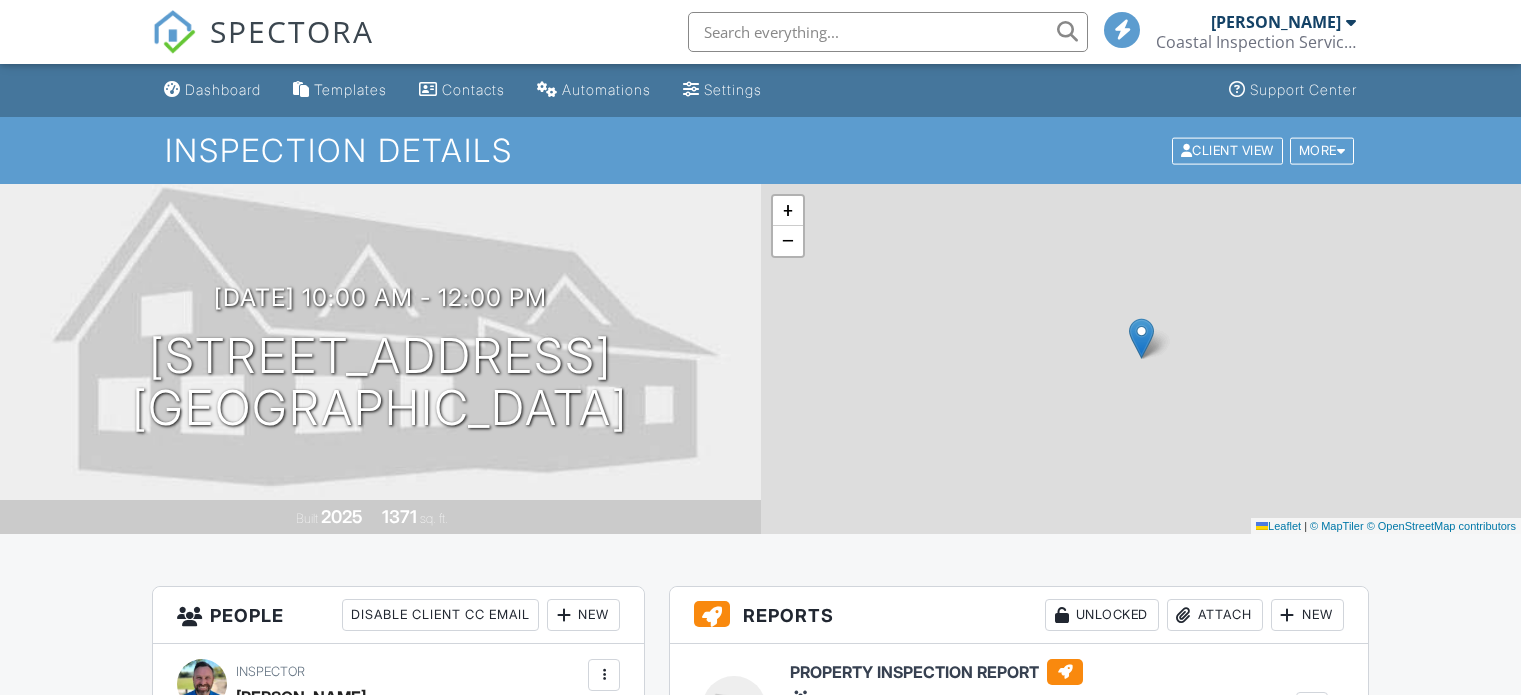 scroll, scrollTop: 0, scrollLeft: 0, axis: both 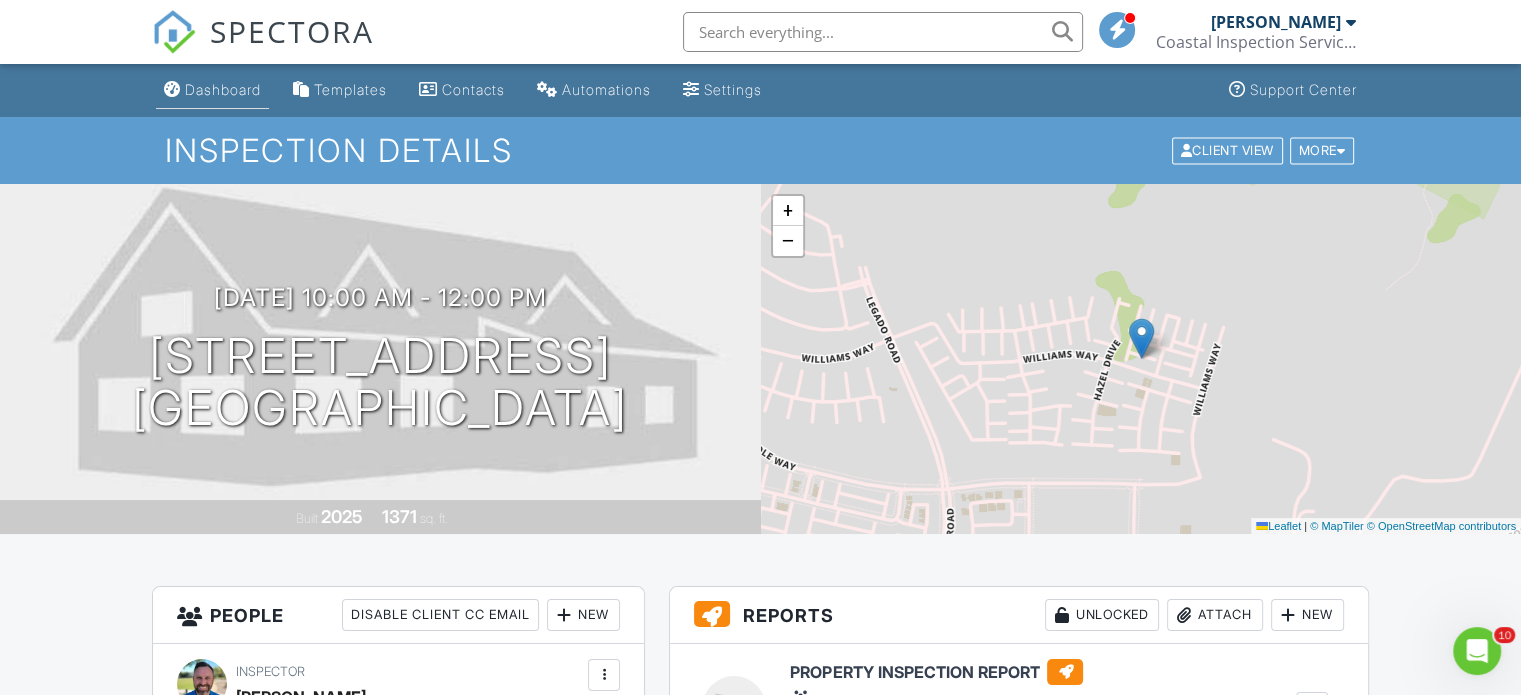 click on "Dashboard" at bounding box center [223, 89] 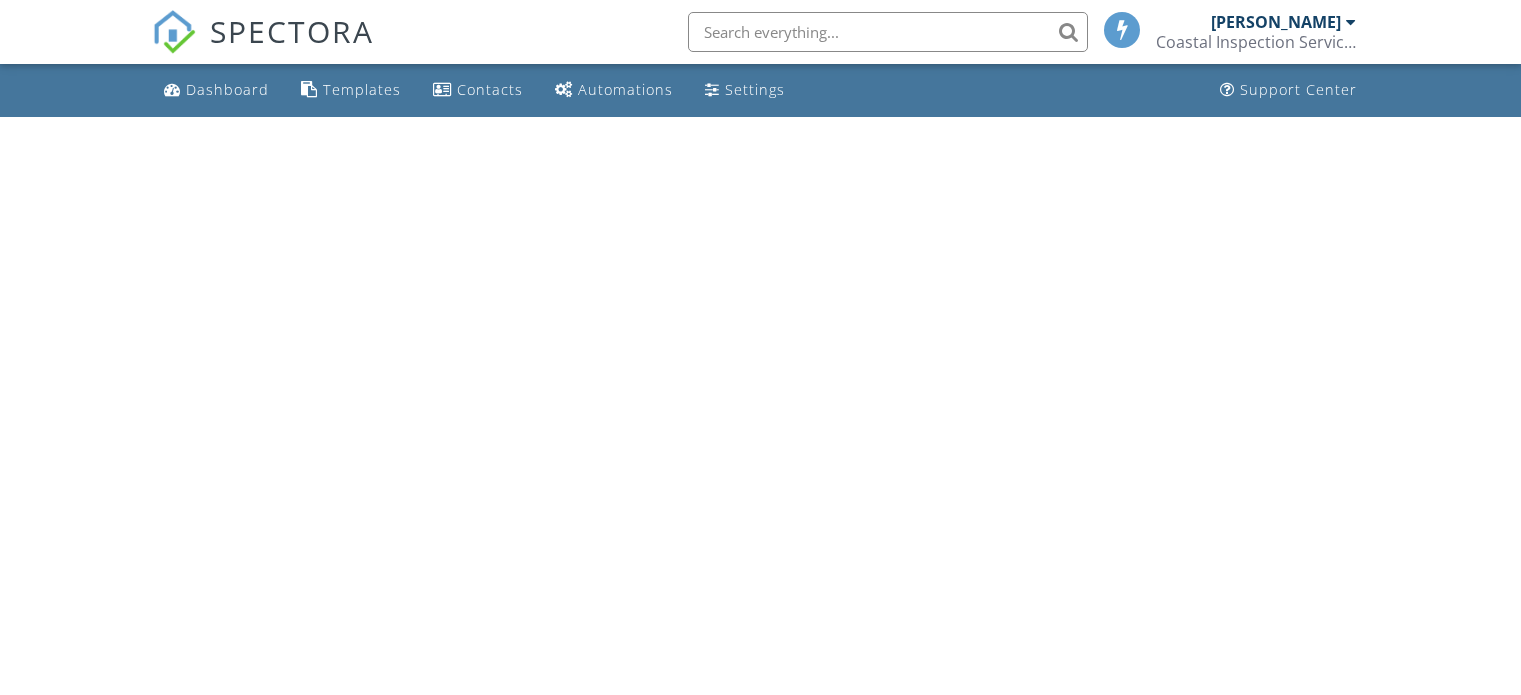 scroll, scrollTop: 0, scrollLeft: 0, axis: both 